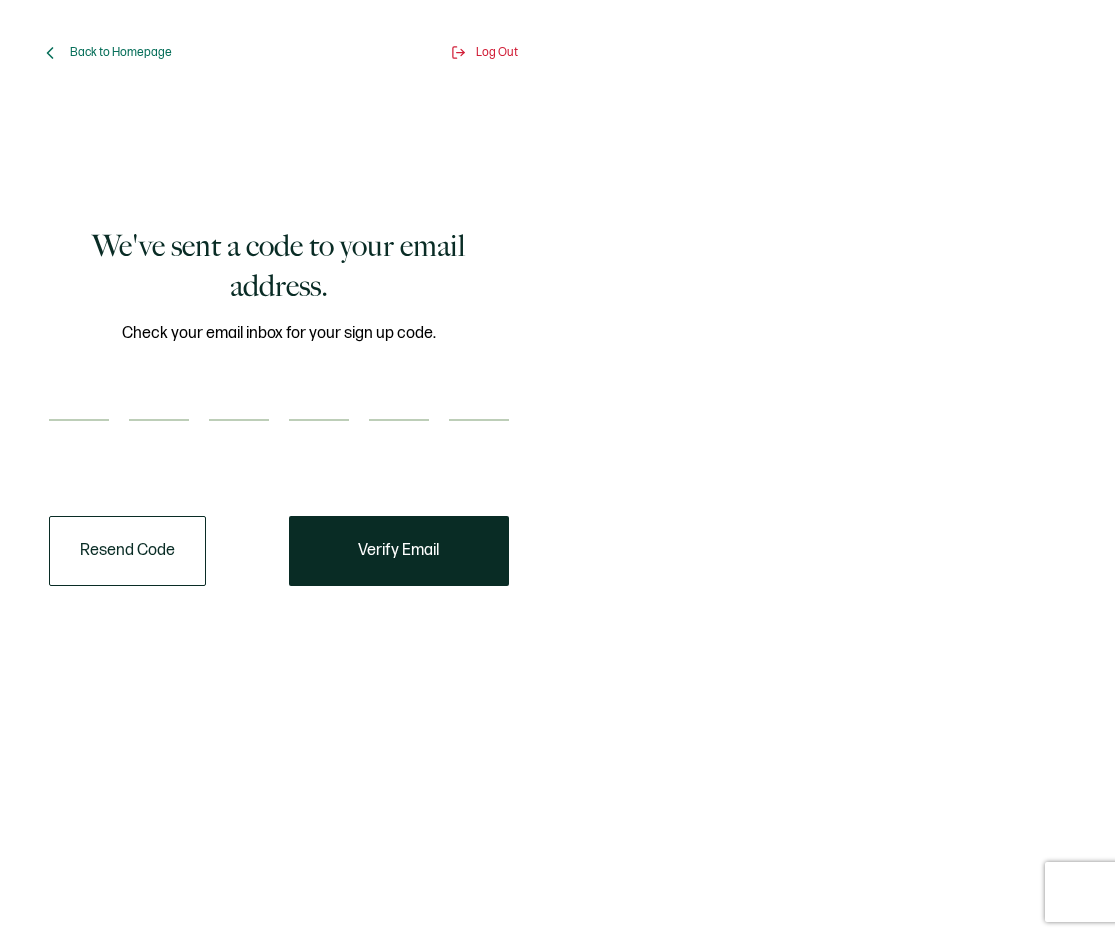 scroll, scrollTop: 0, scrollLeft: 0, axis: both 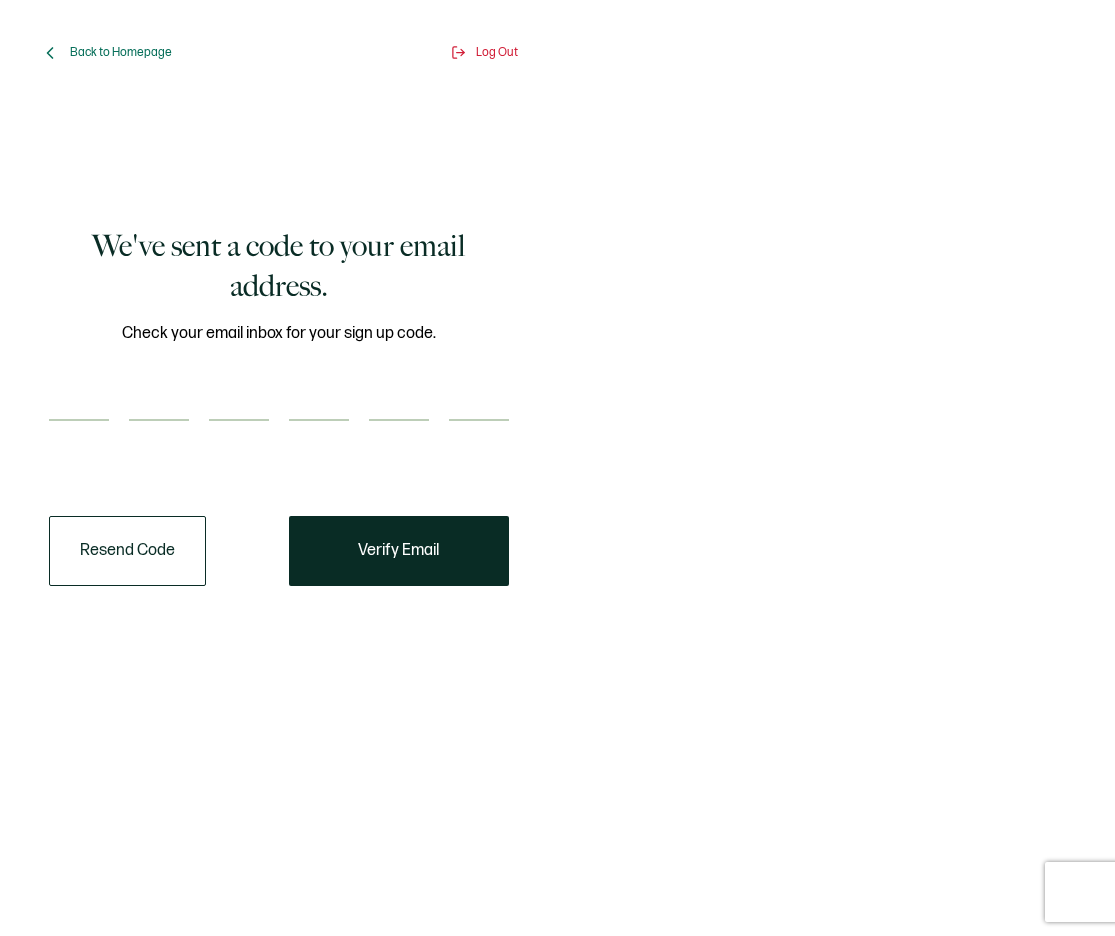 click at bounding box center (79, 401) 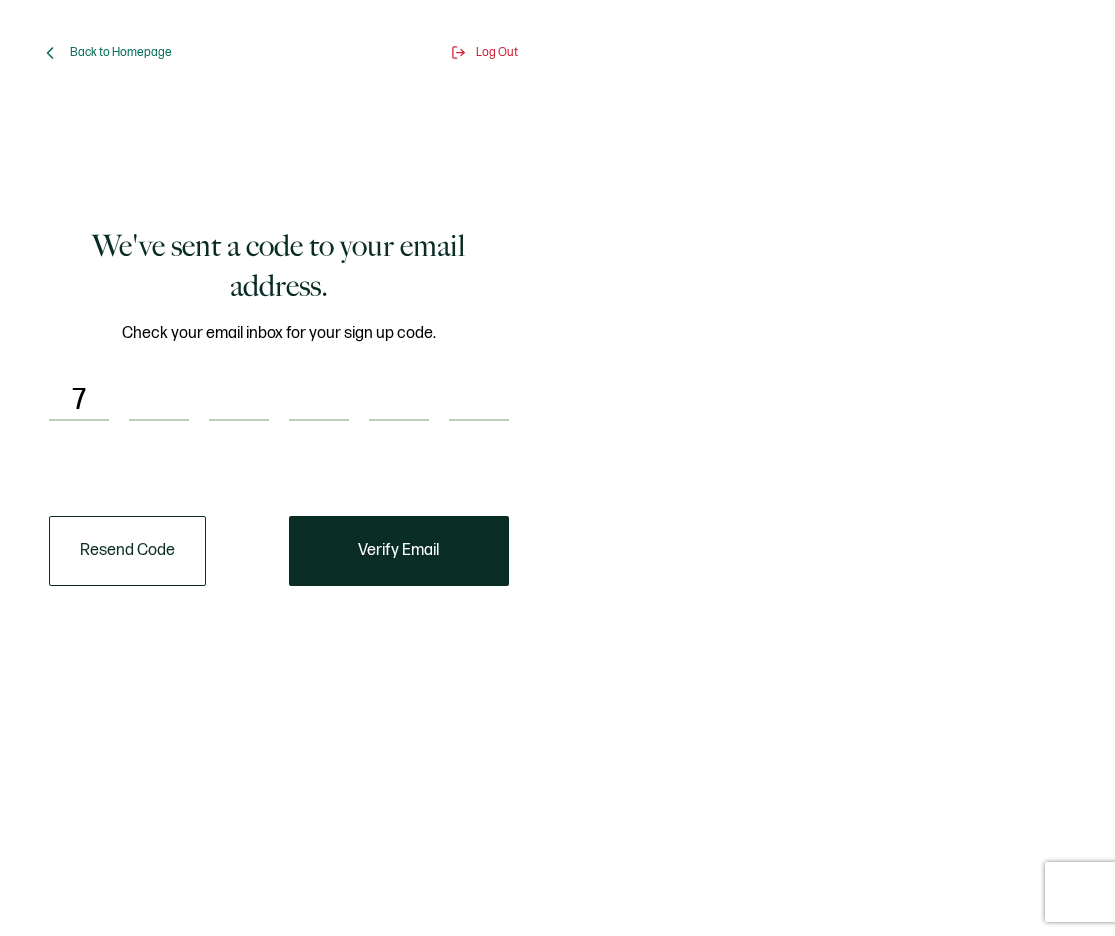 type on "2" 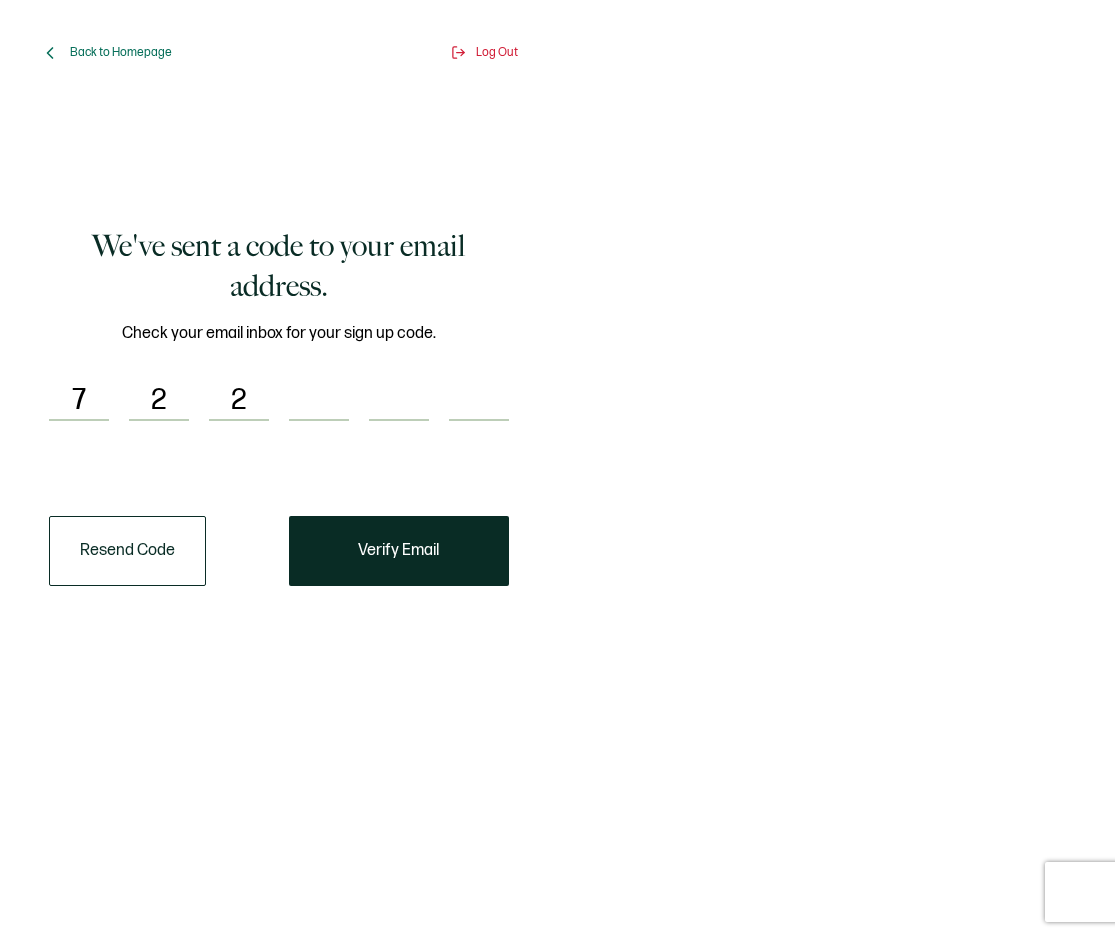 type on "0" 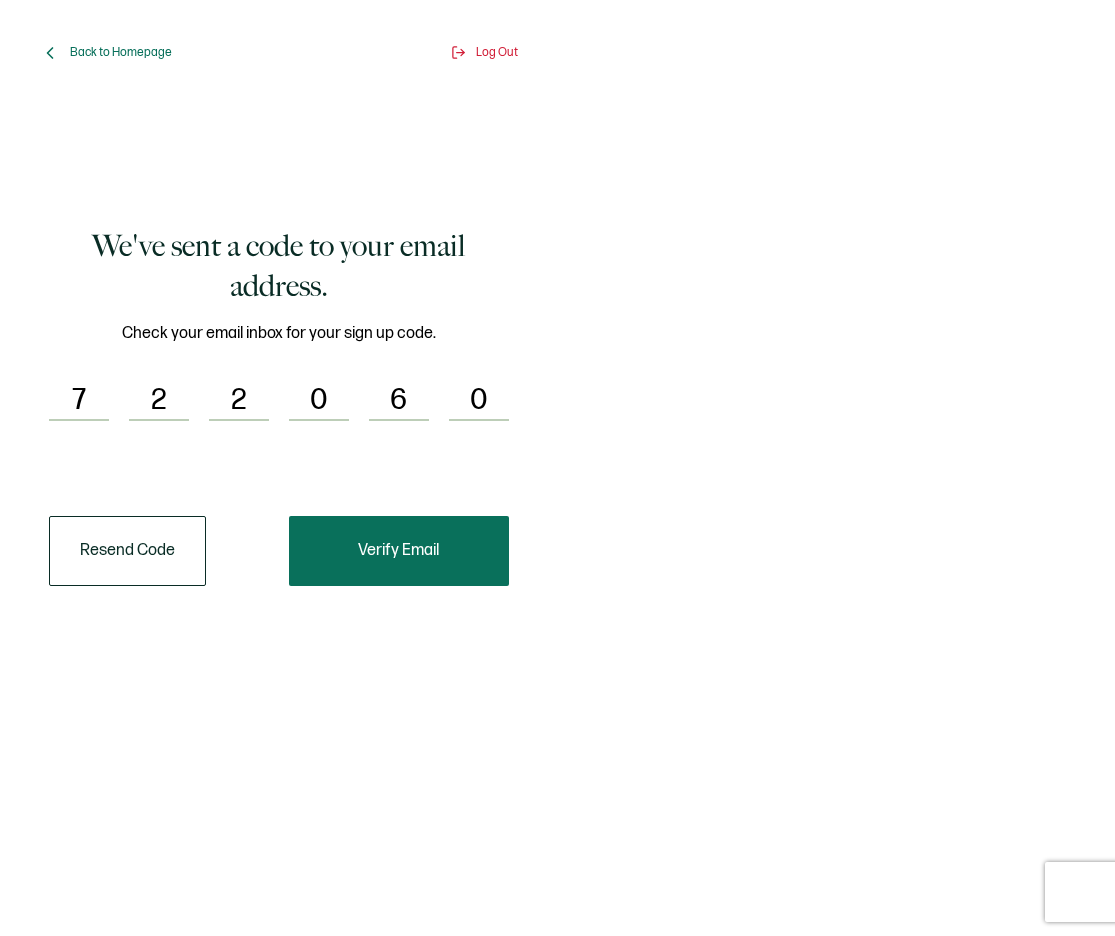 click on "Verify Email" at bounding box center (399, 551) 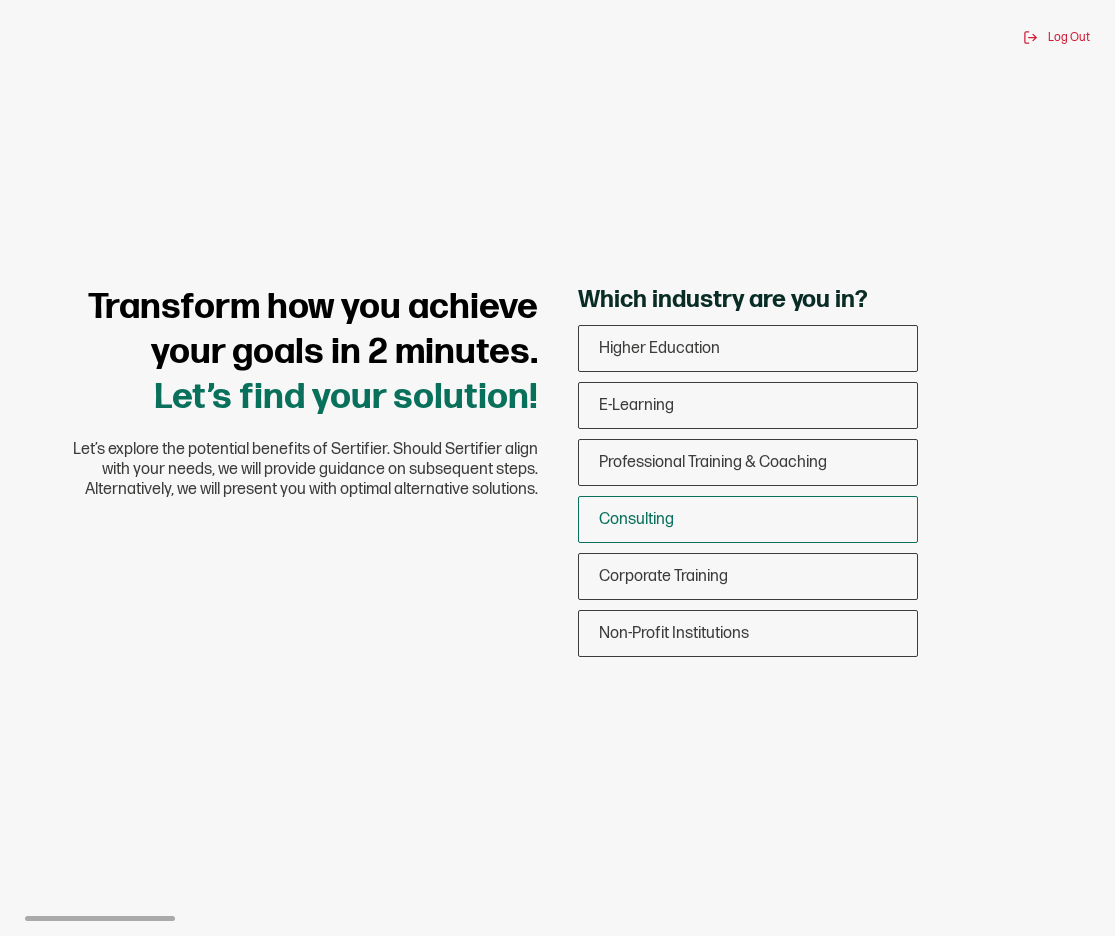 click on "Consulting" at bounding box center [748, 519] 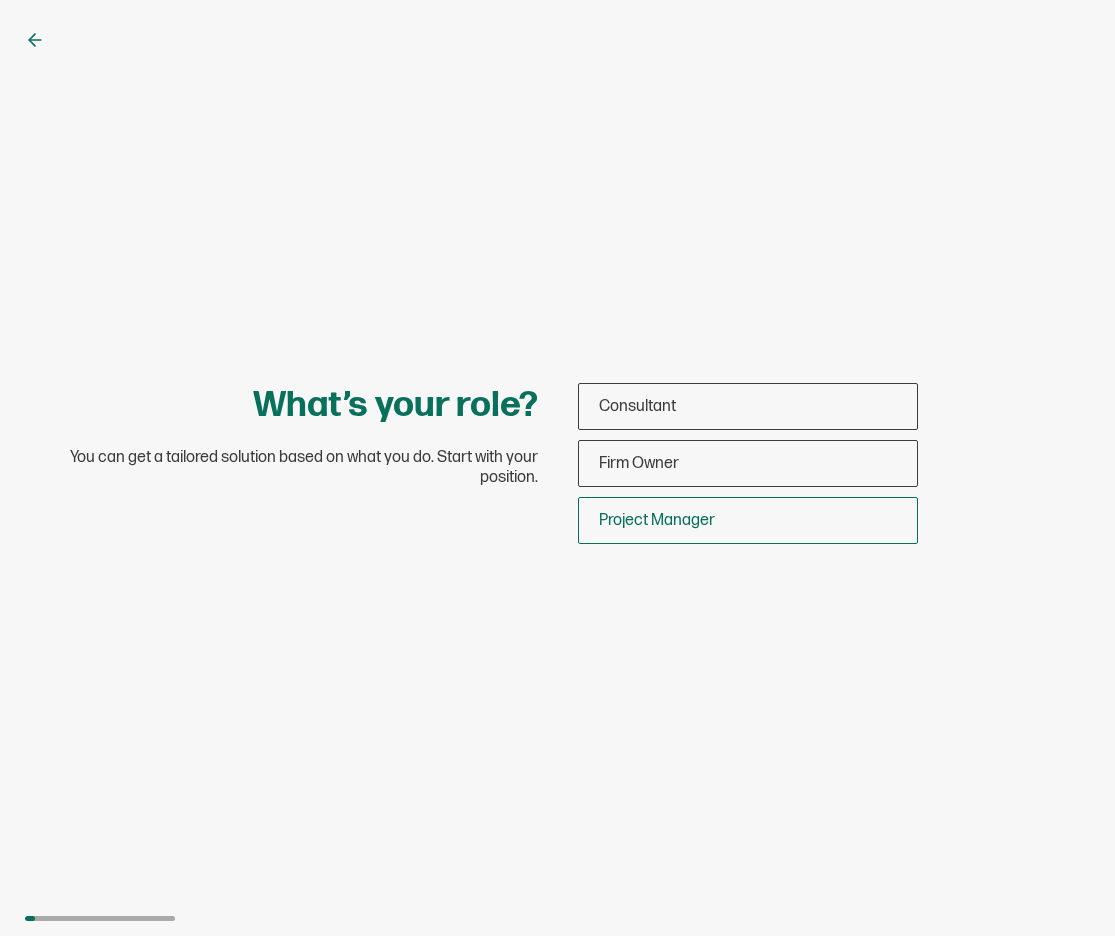 click on "Project Manager" at bounding box center (657, 520) 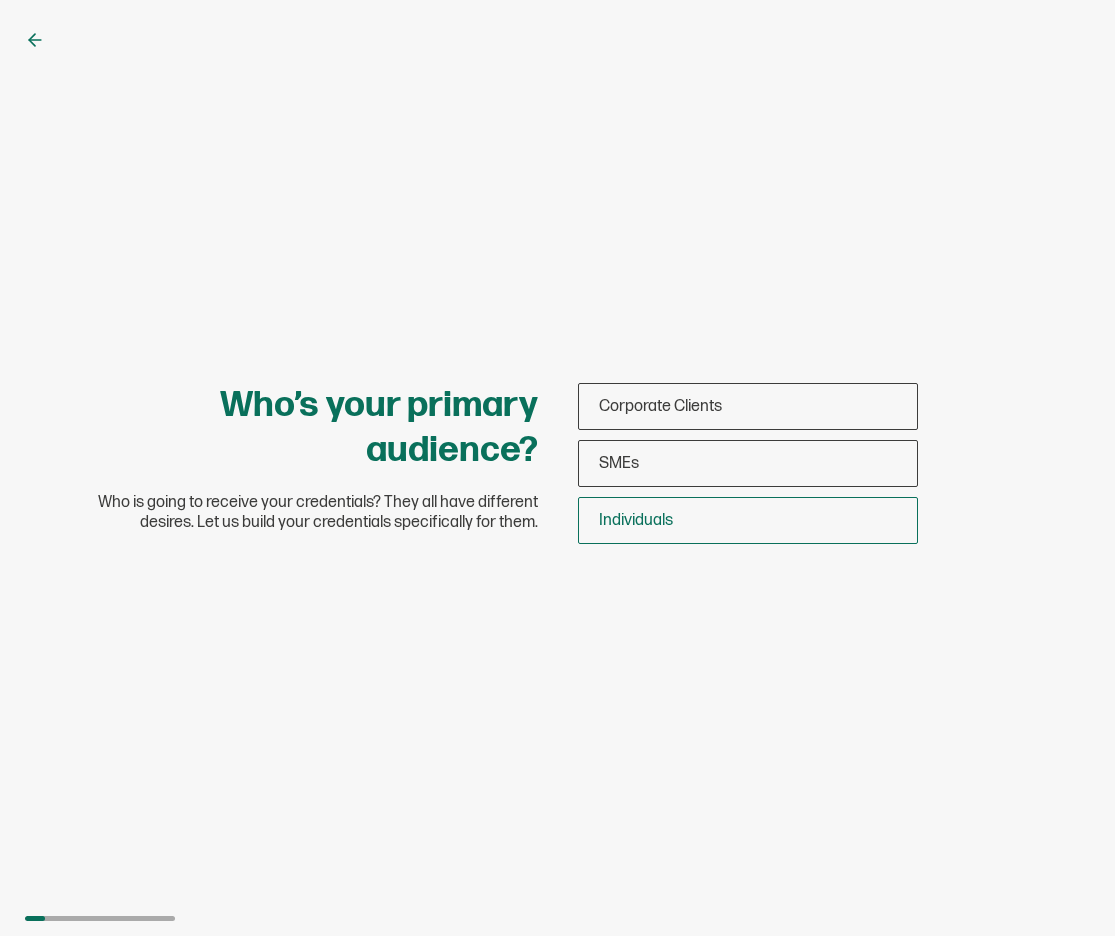 click on "Individuals" at bounding box center (748, 520) 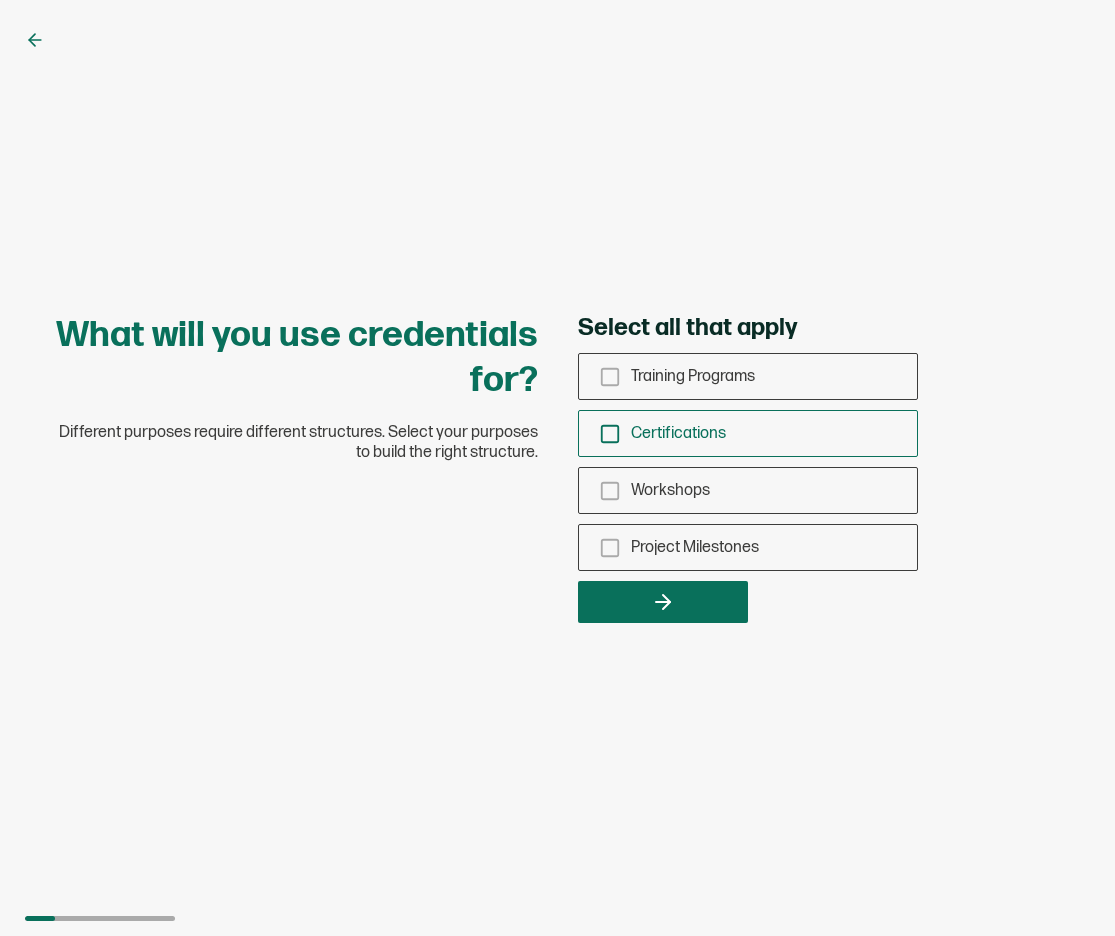 click on "Certifications" at bounding box center (748, 433) 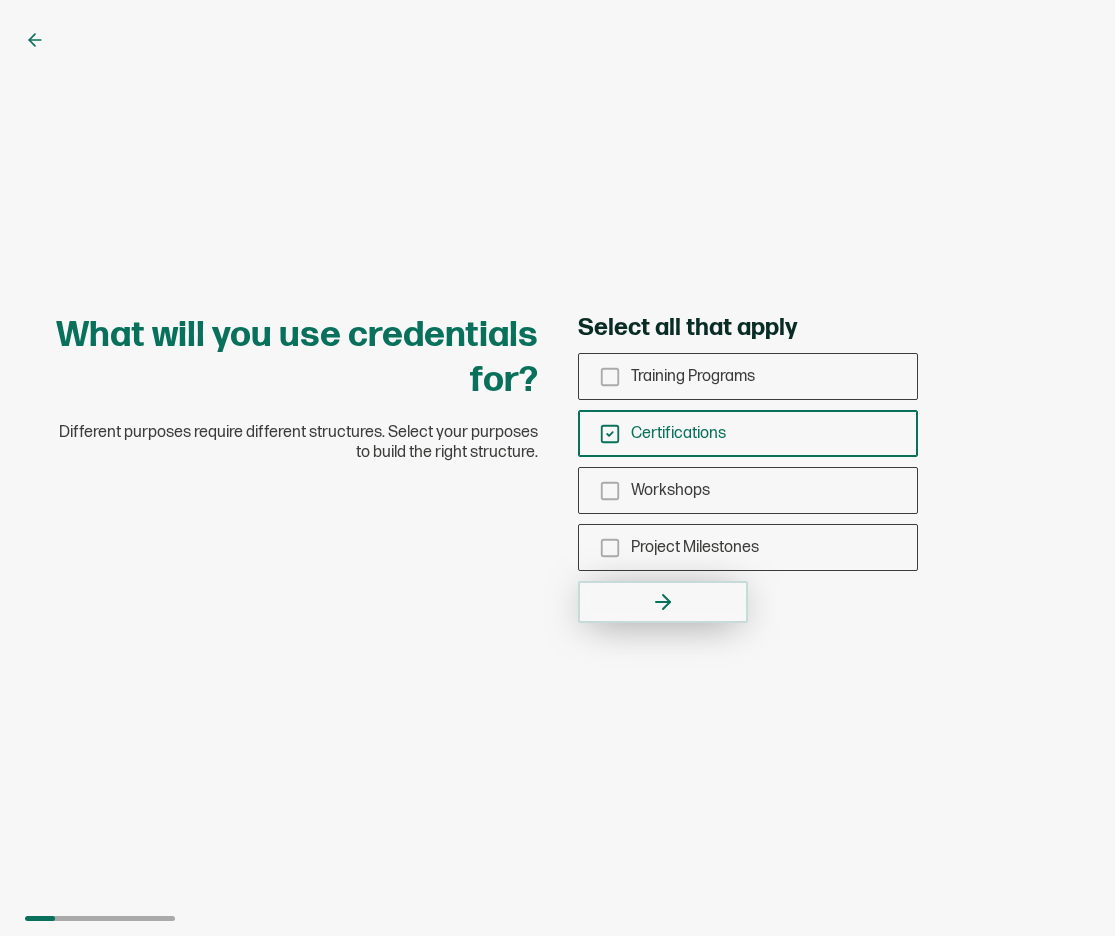 click 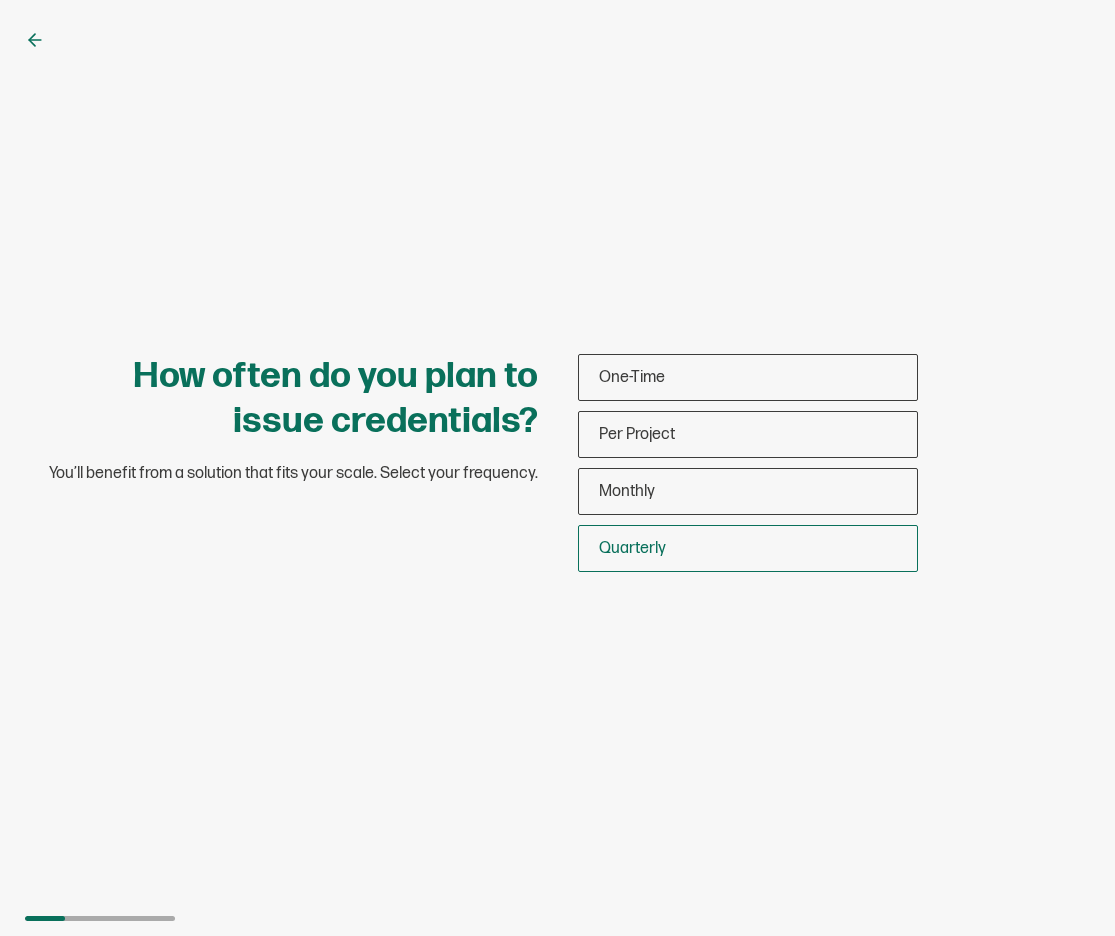 click on "Quarterly" at bounding box center (632, 548) 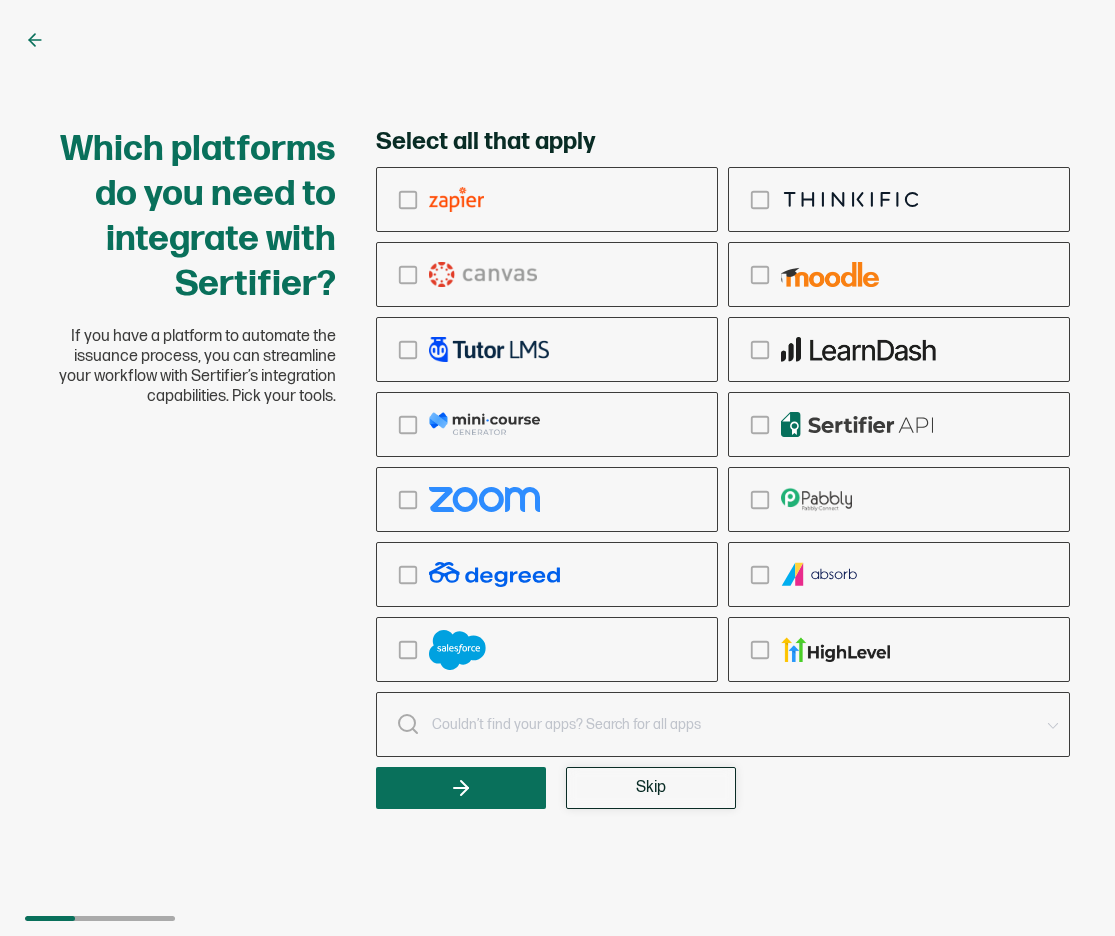 click on "Skip" at bounding box center (651, 788) 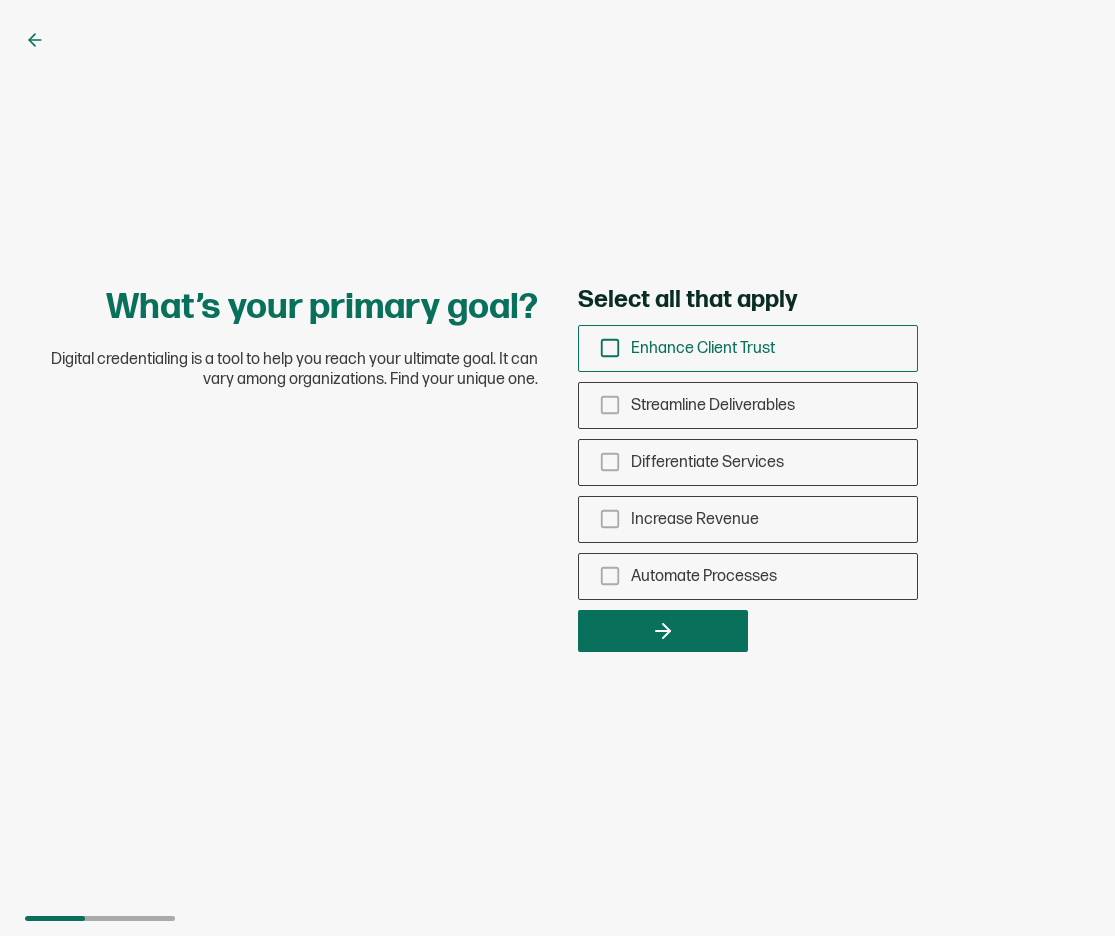 click on "Enhance Client Trust" at bounding box center [703, 348] 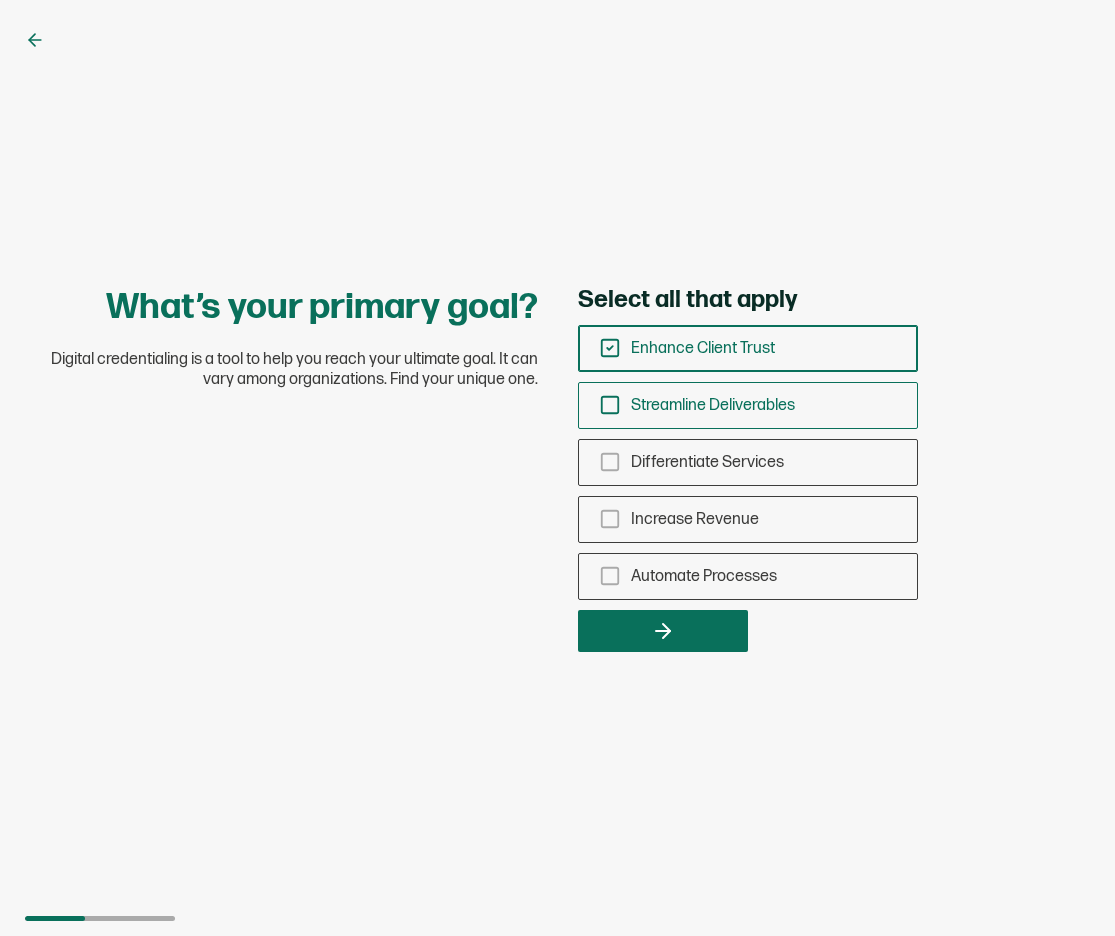 click on "Streamline Deliverables" at bounding box center (713, 405) 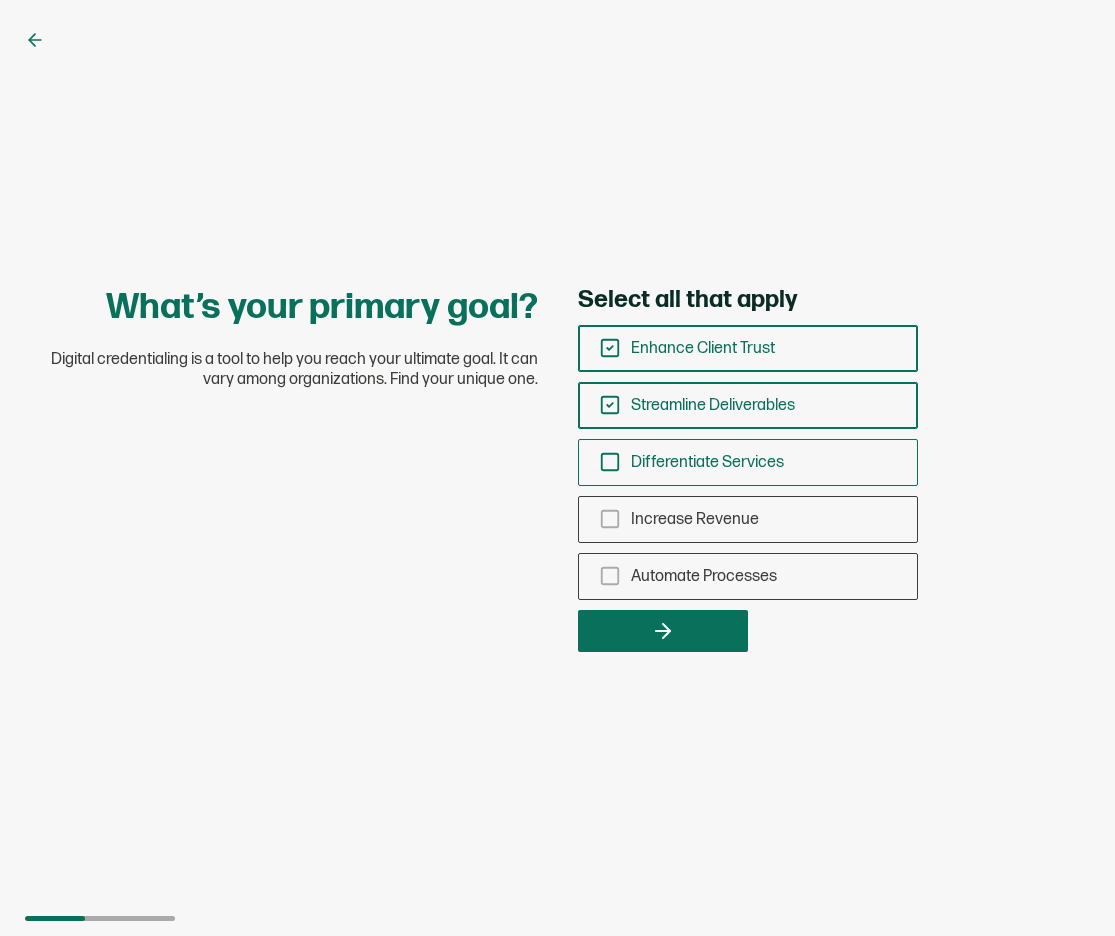 click on "Differentiate Services" at bounding box center [707, 462] 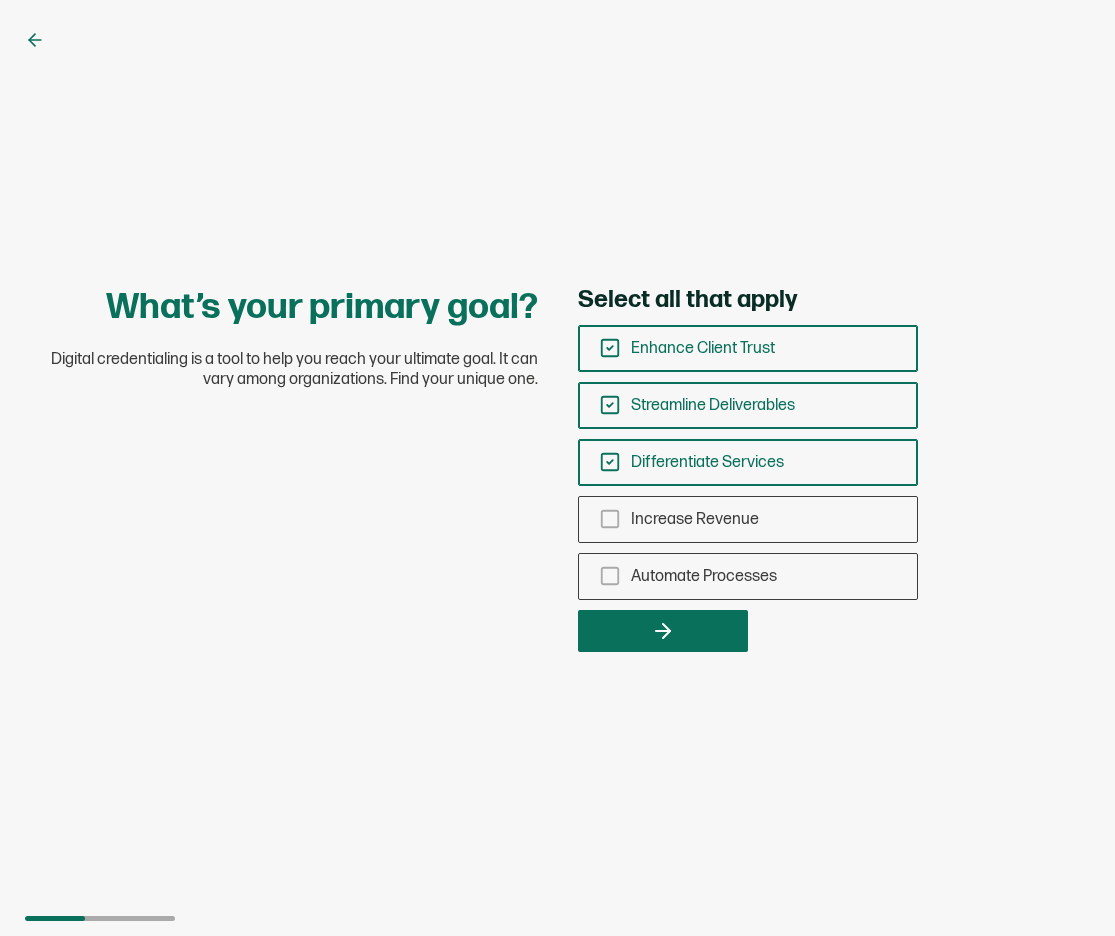 click on "Enhance Client Trust   Streamline Deliverables   Differentiate Services   Increase Revenue   Automate Processes" at bounding box center [748, 462] 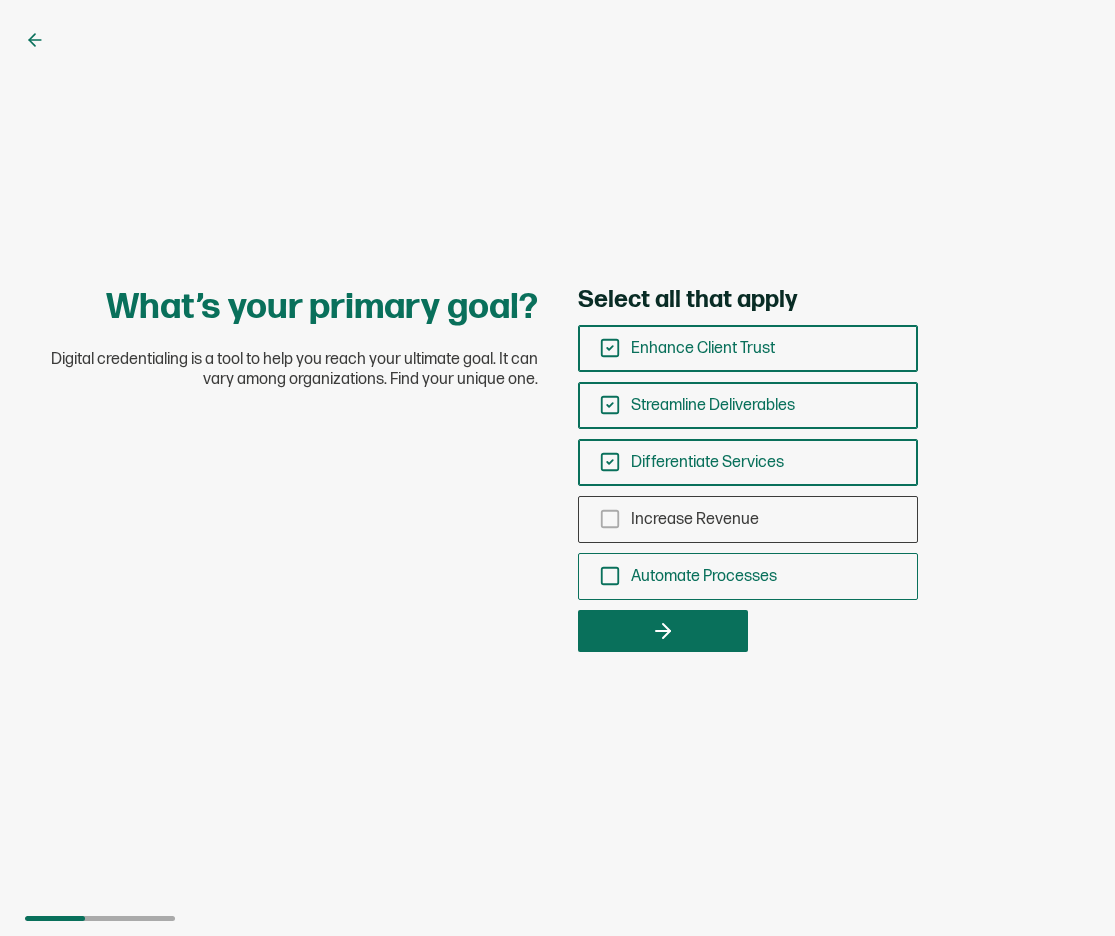 click on "Automate Processes" at bounding box center [704, 576] 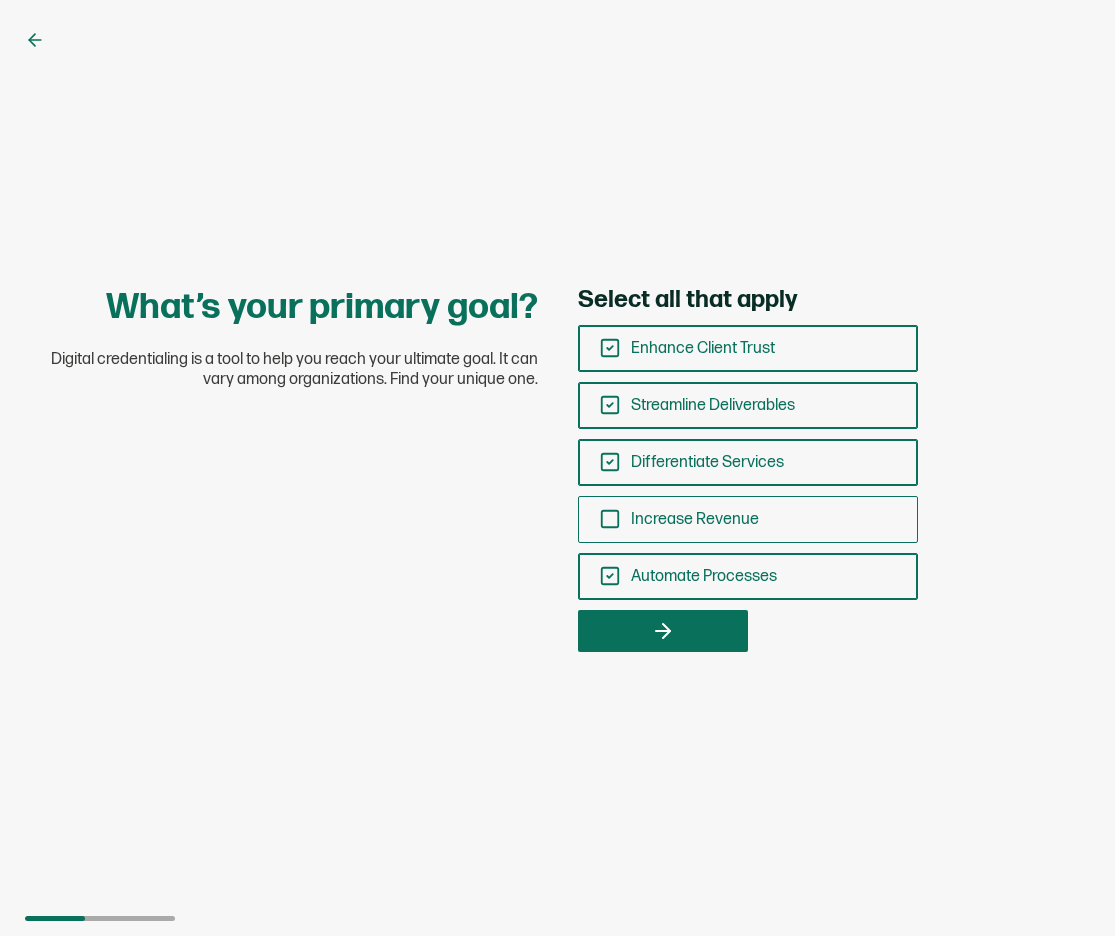 click on "Increase Revenue" at bounding box center [748, 519] 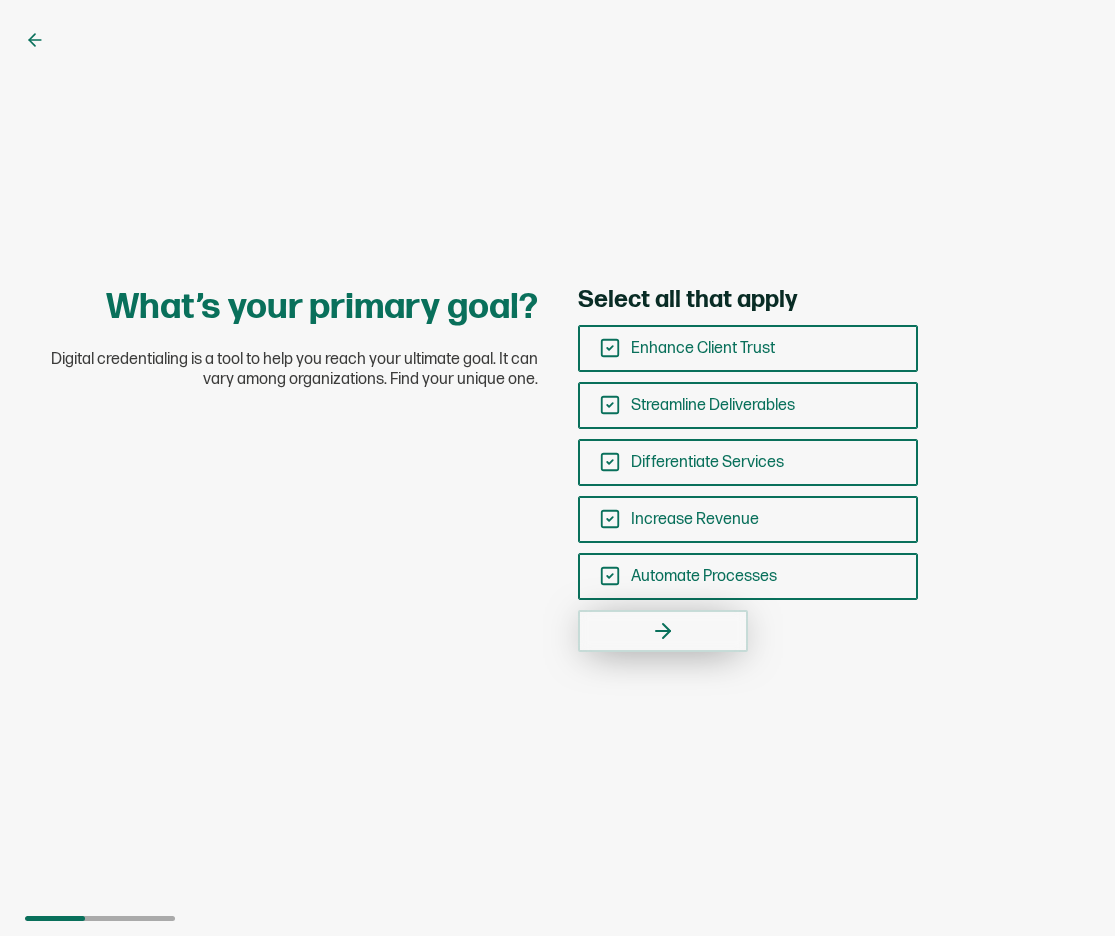 click at bounding box center [663, 631] 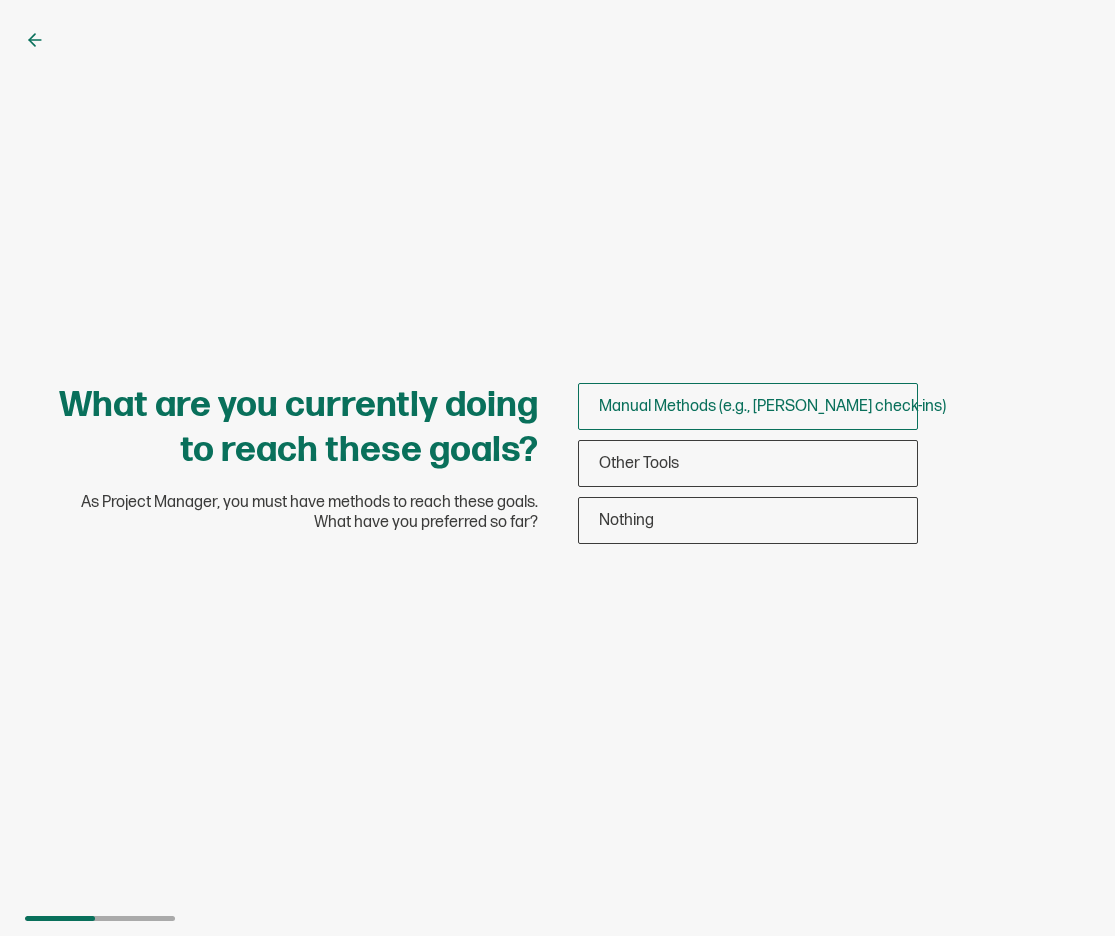 click on "Manual Methods (e.g., [PERSON_NAME] check-ins)" at bounding box center [772, 406] 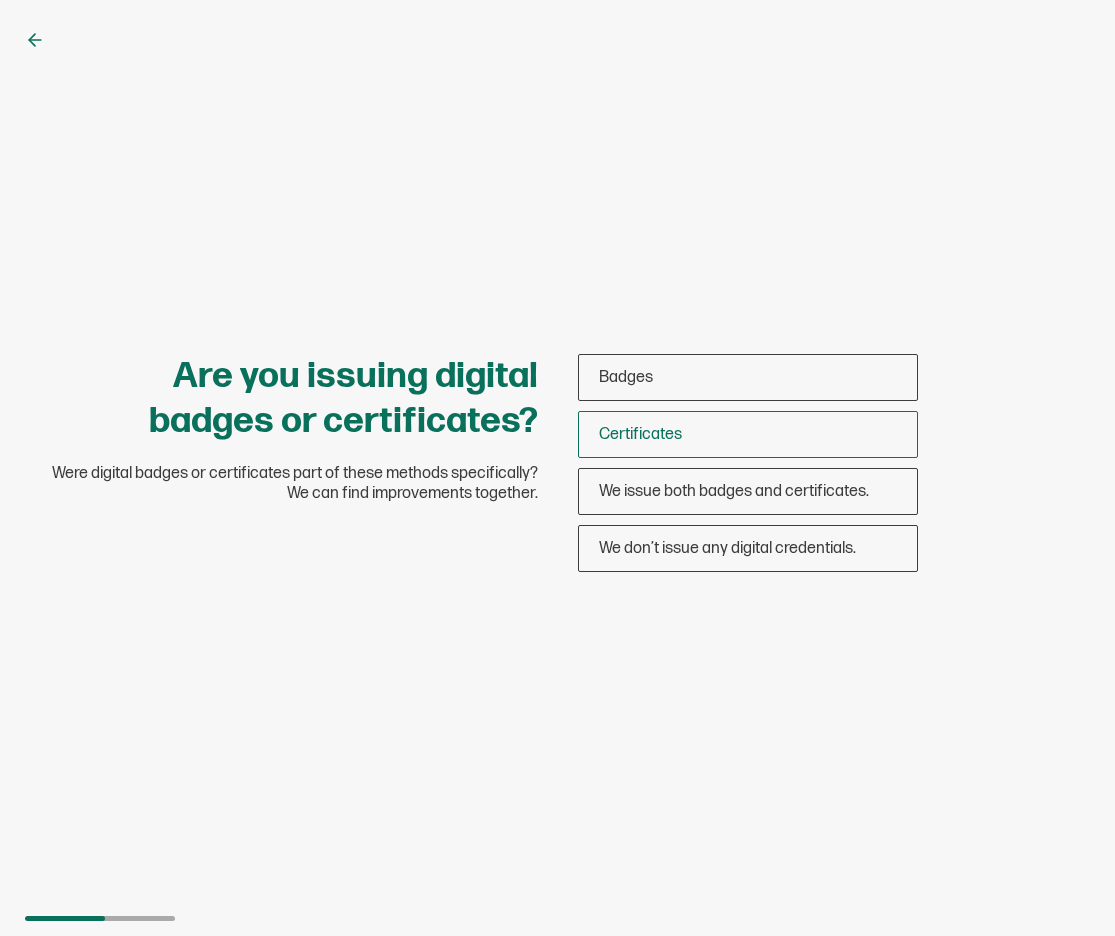 click on "Certificates" at bounding box center (748, 434) 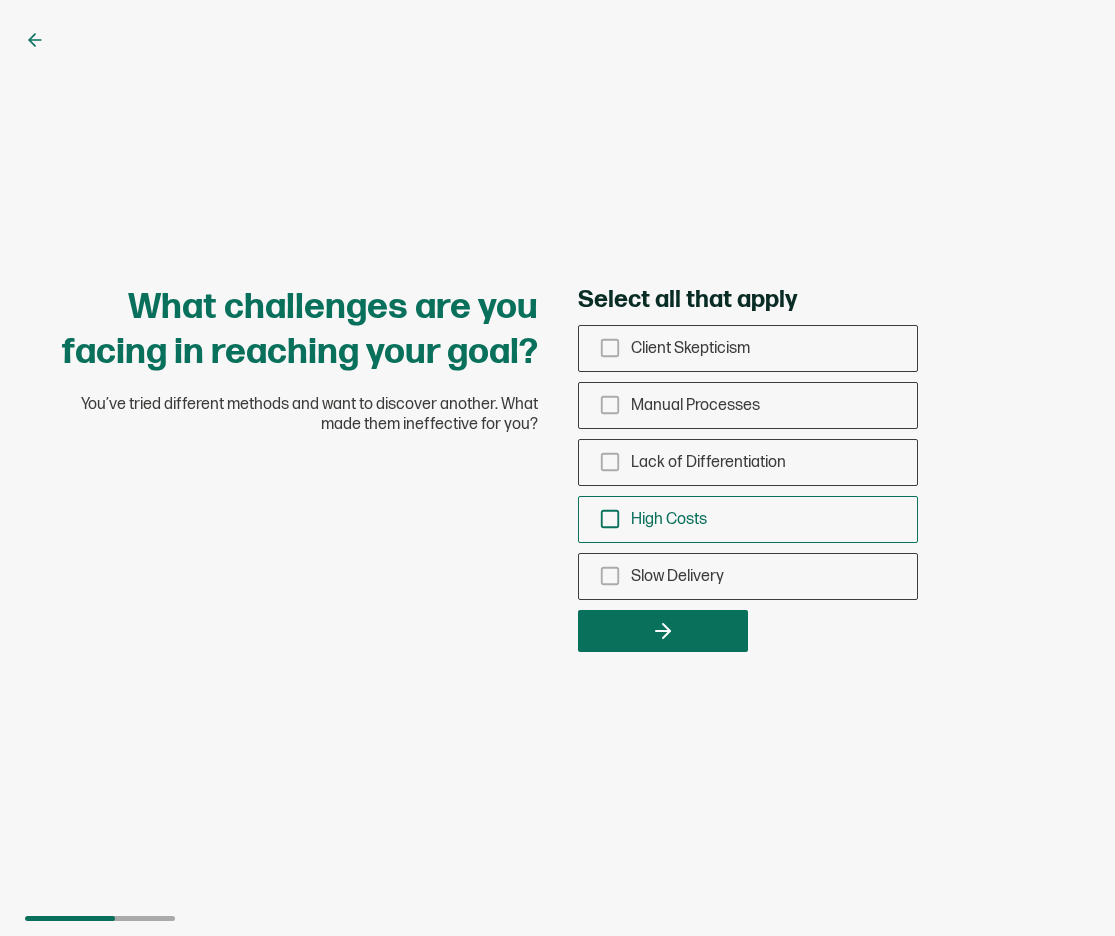 click on "High Costs" at bounding box center (669, 519) 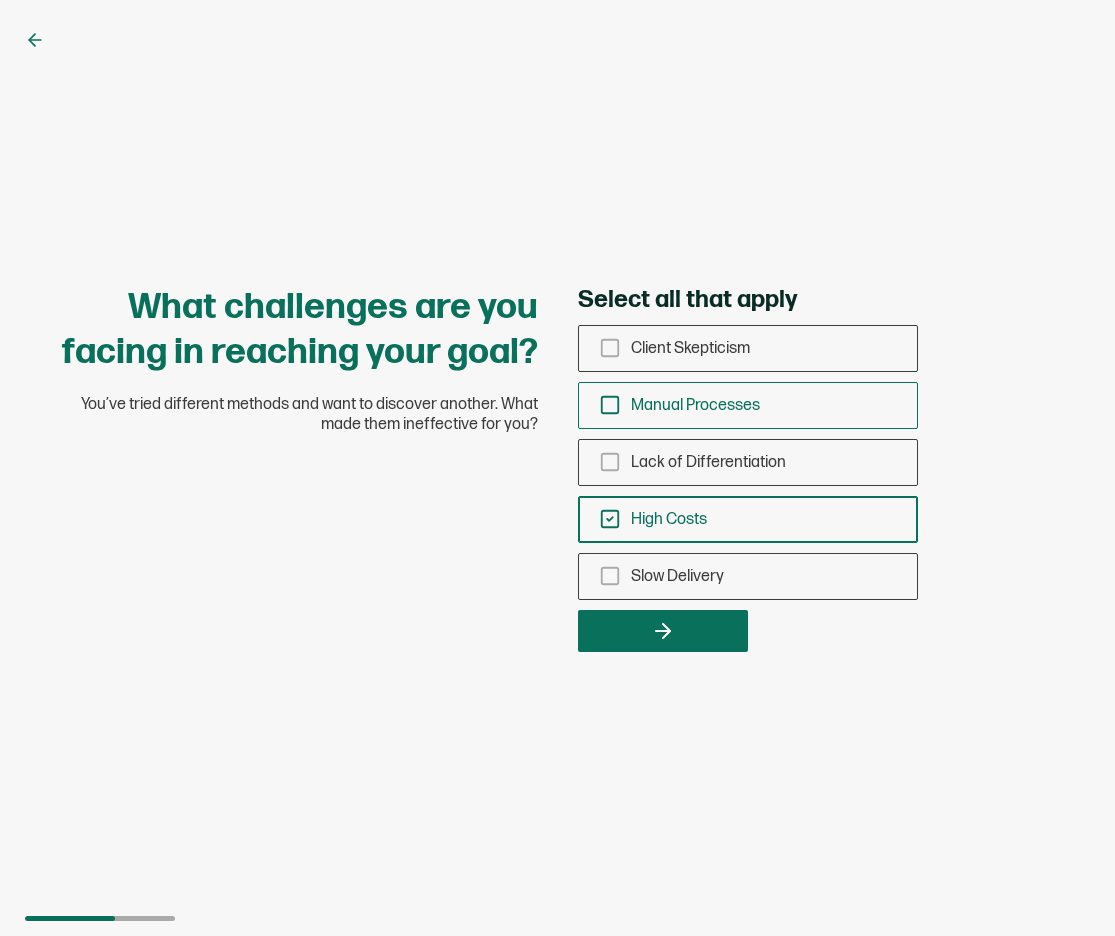 click on "Manual Processes" at bounding box center (695, 405) 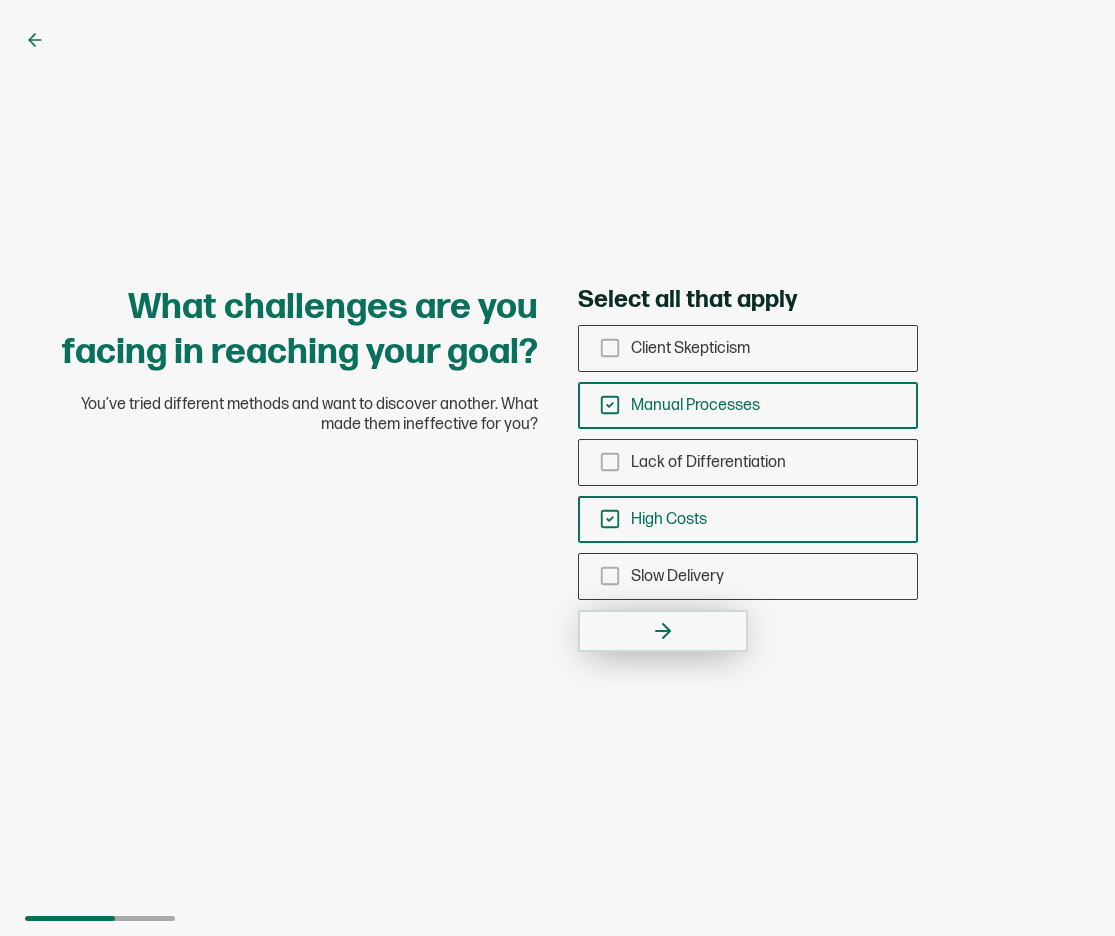 click at bounding box center (663, 631) 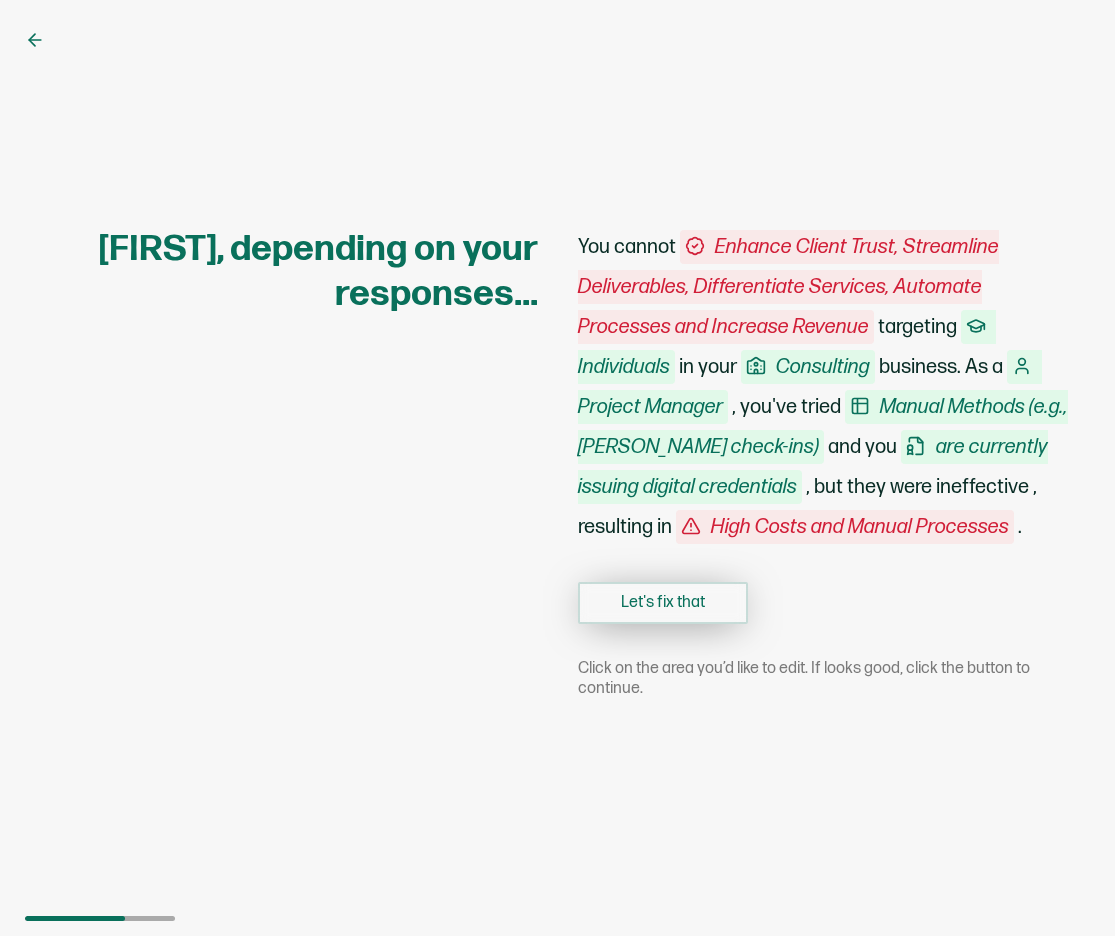 click on "Let's fix that" at bounding box center [663, 603] 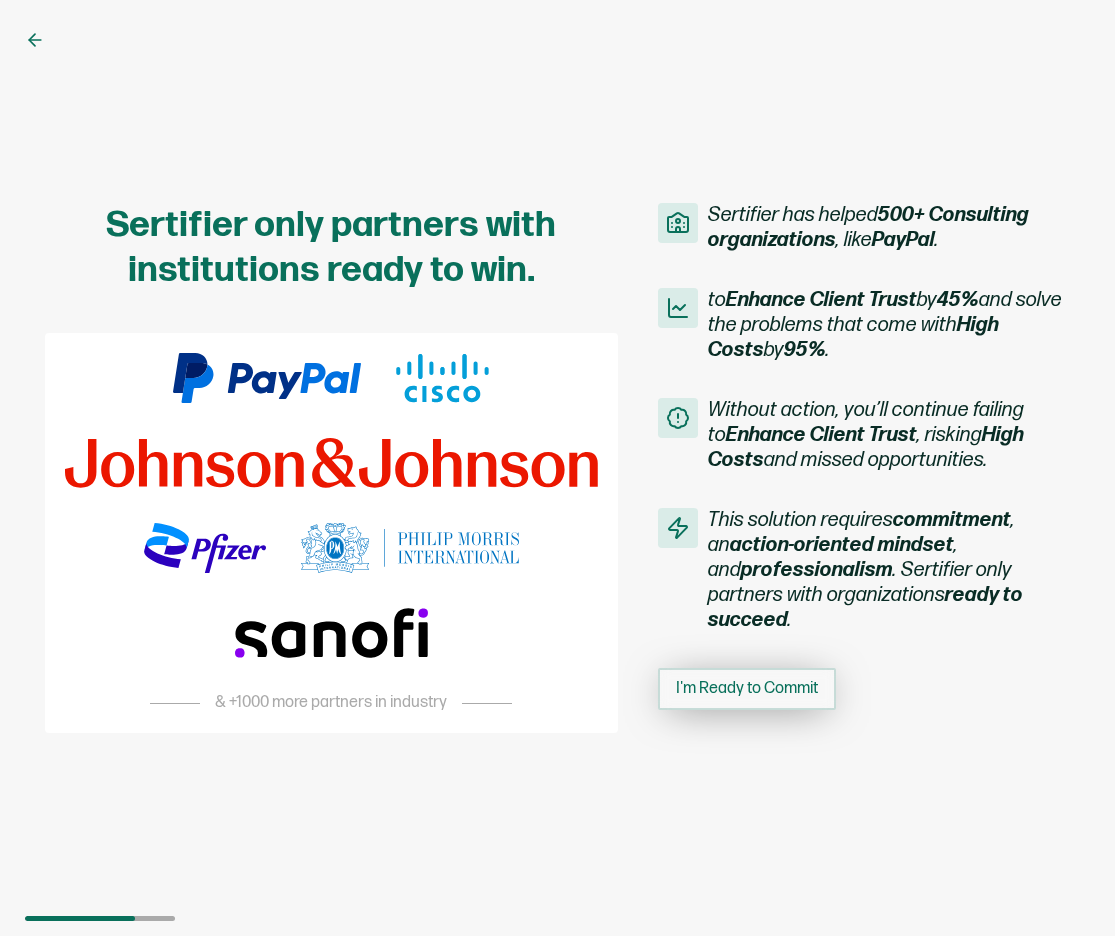 click on "I'm Ready to Commit" at bounding box center (747, 689) 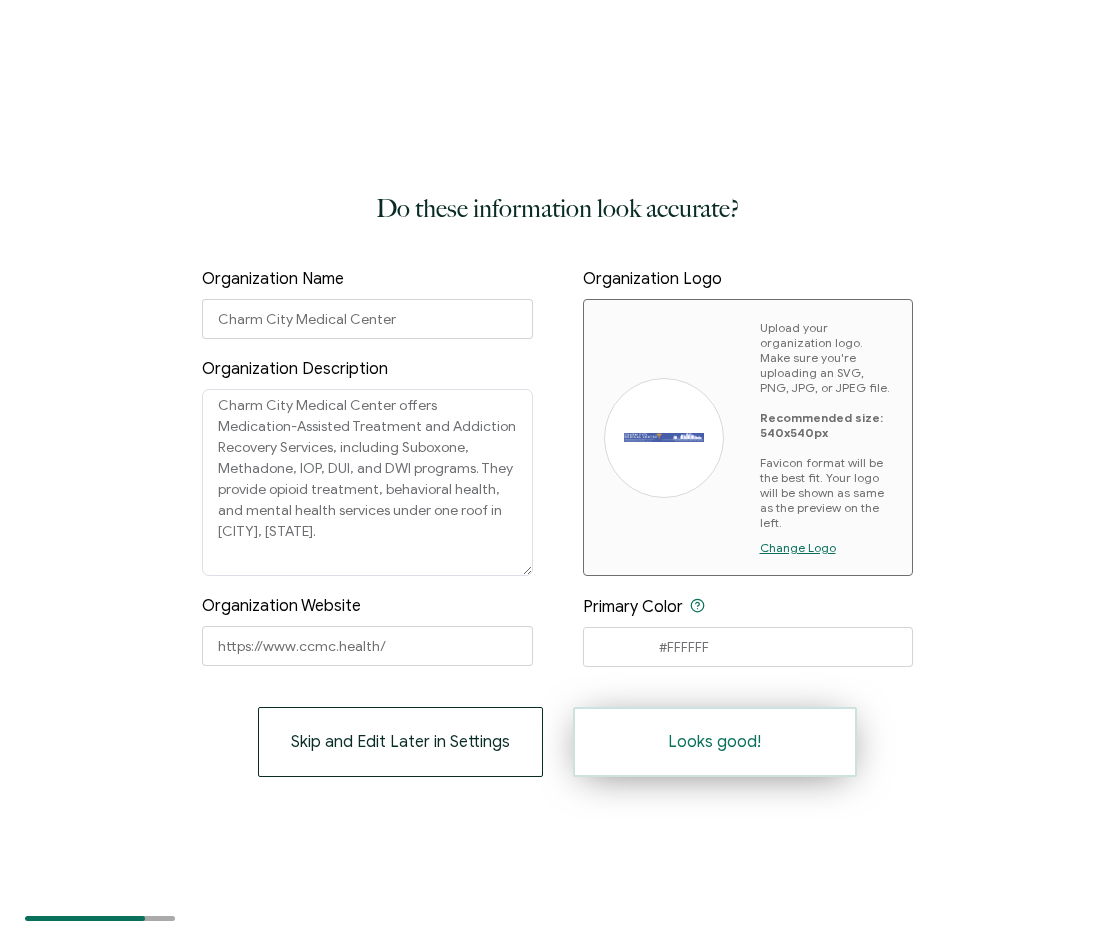 click on "Looks good!" at bounding box center [714, 742] 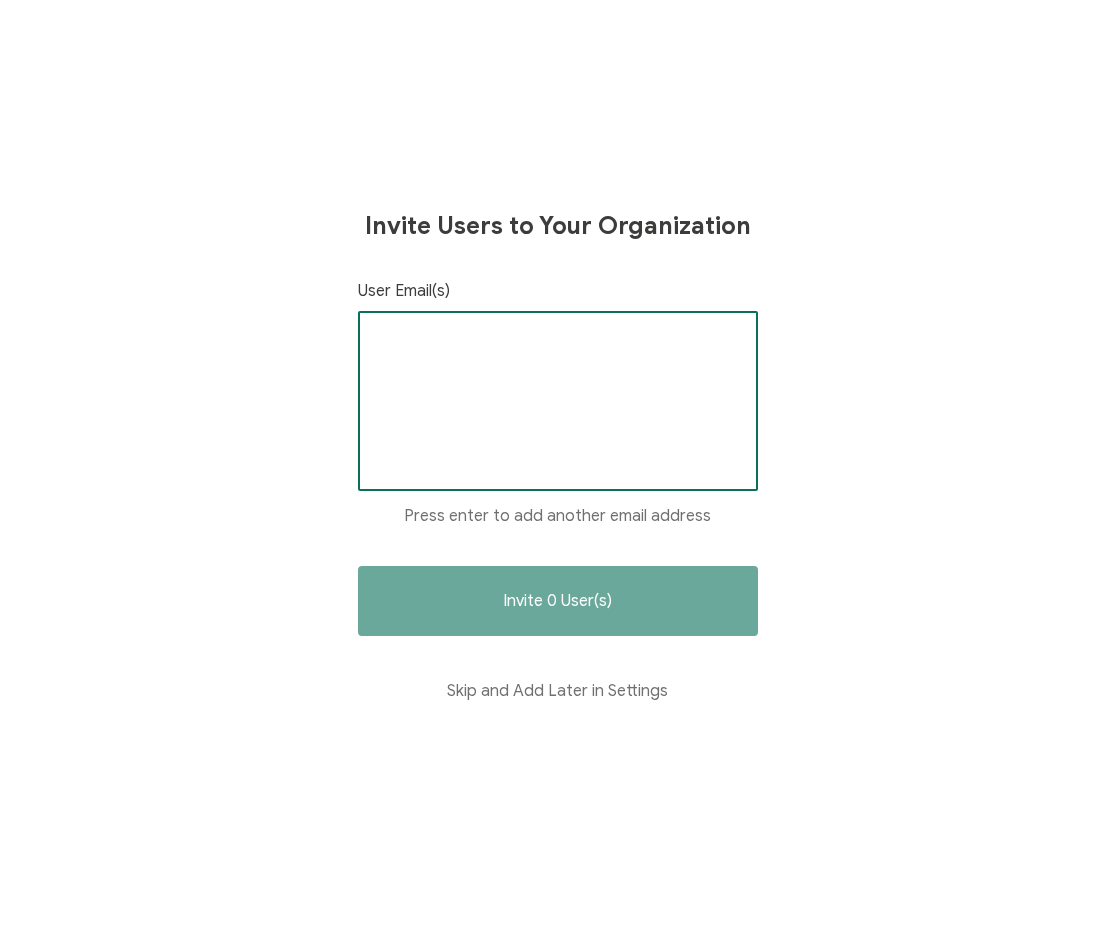 click at bounding box center (558, 343) 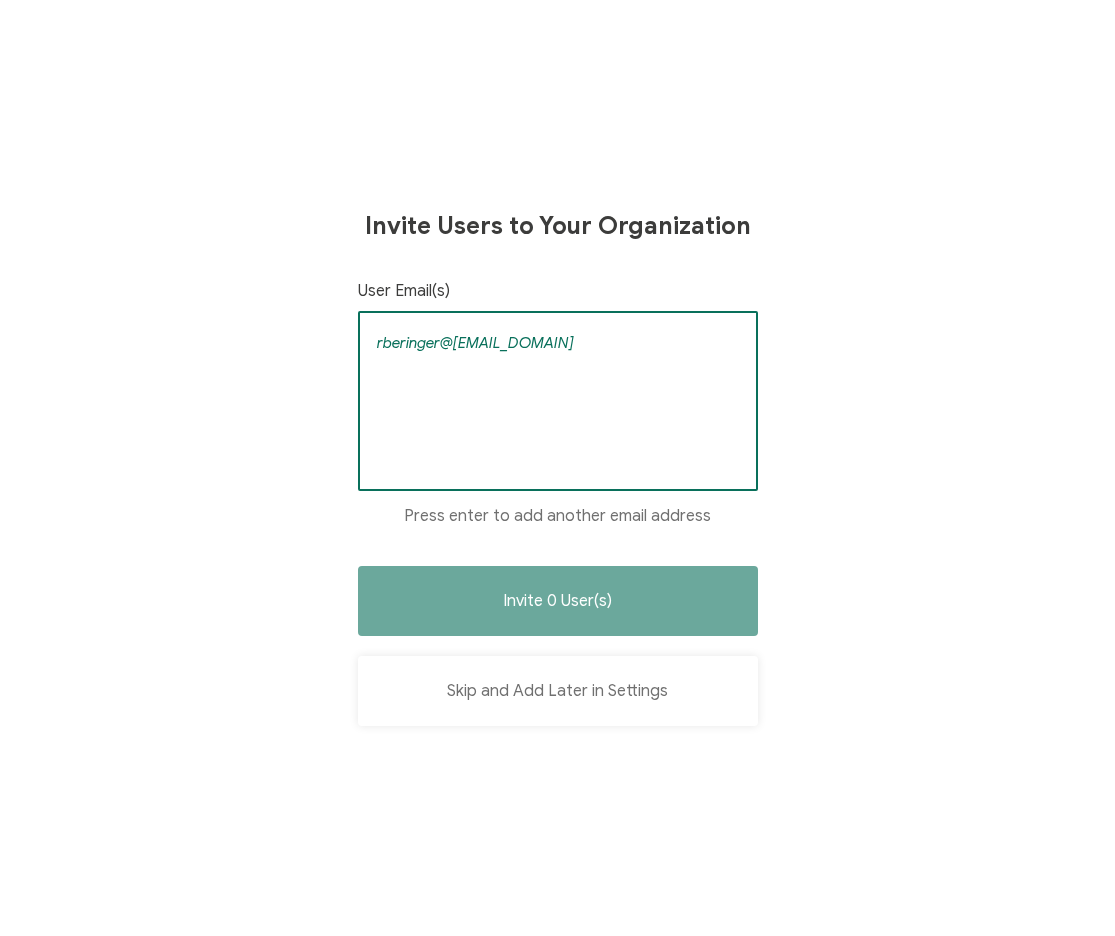 type on "rberinger@[EMAIL_DOMAIN]" 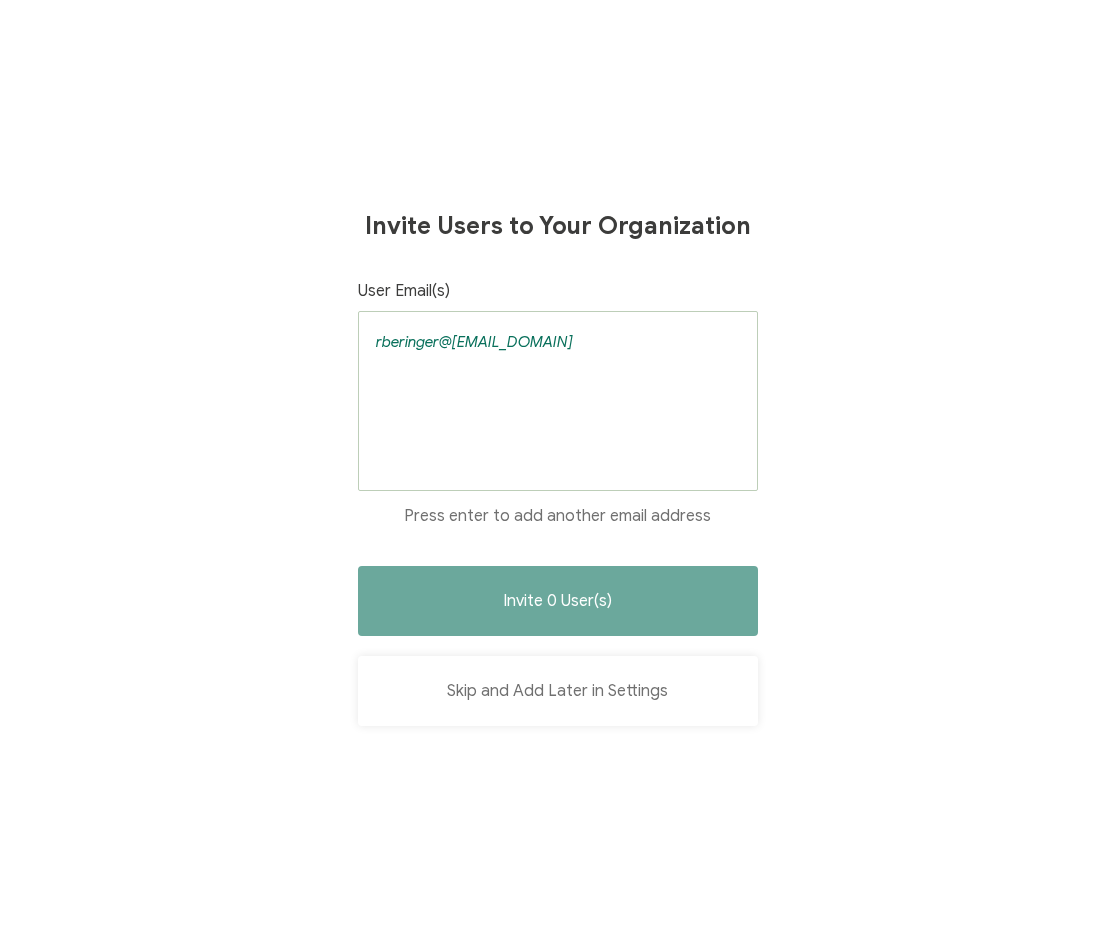 click on "Skip and Add Later in Settings" at bounding box center [558, 691] 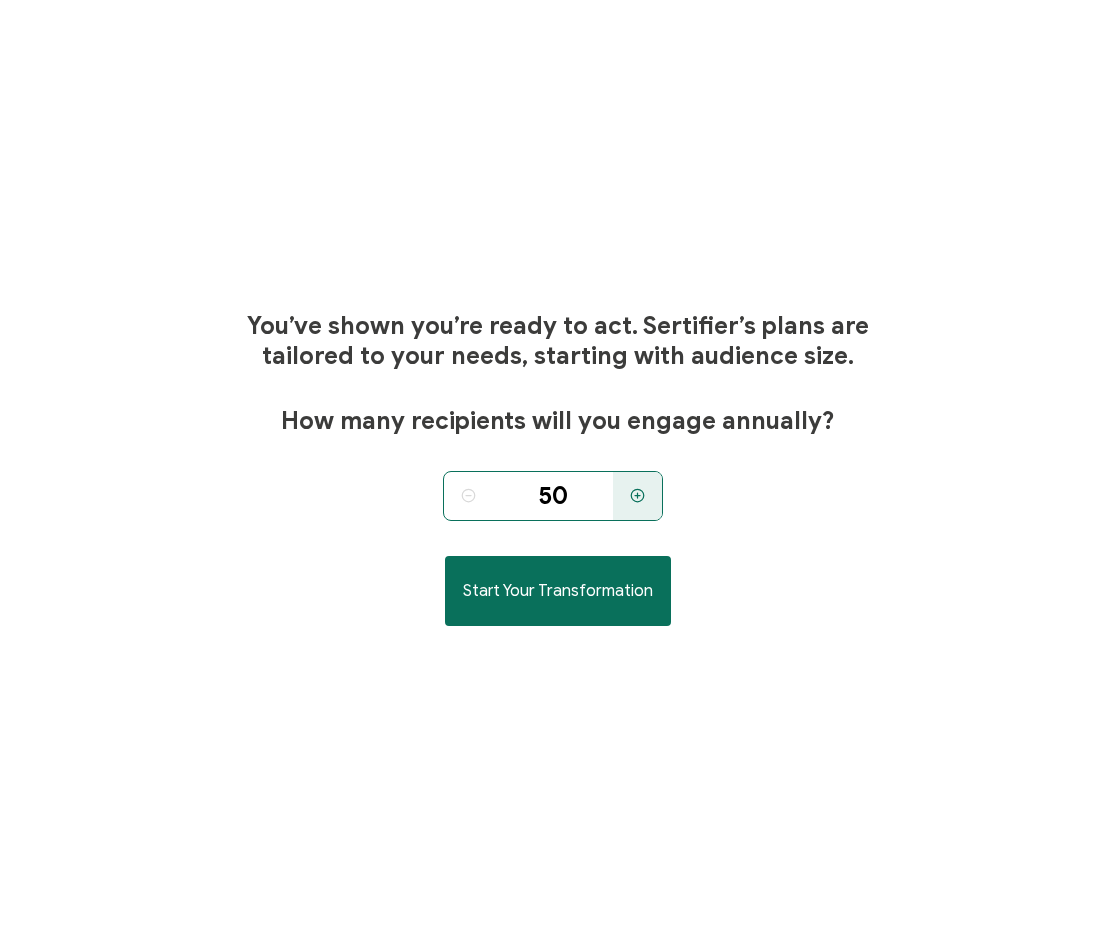 click 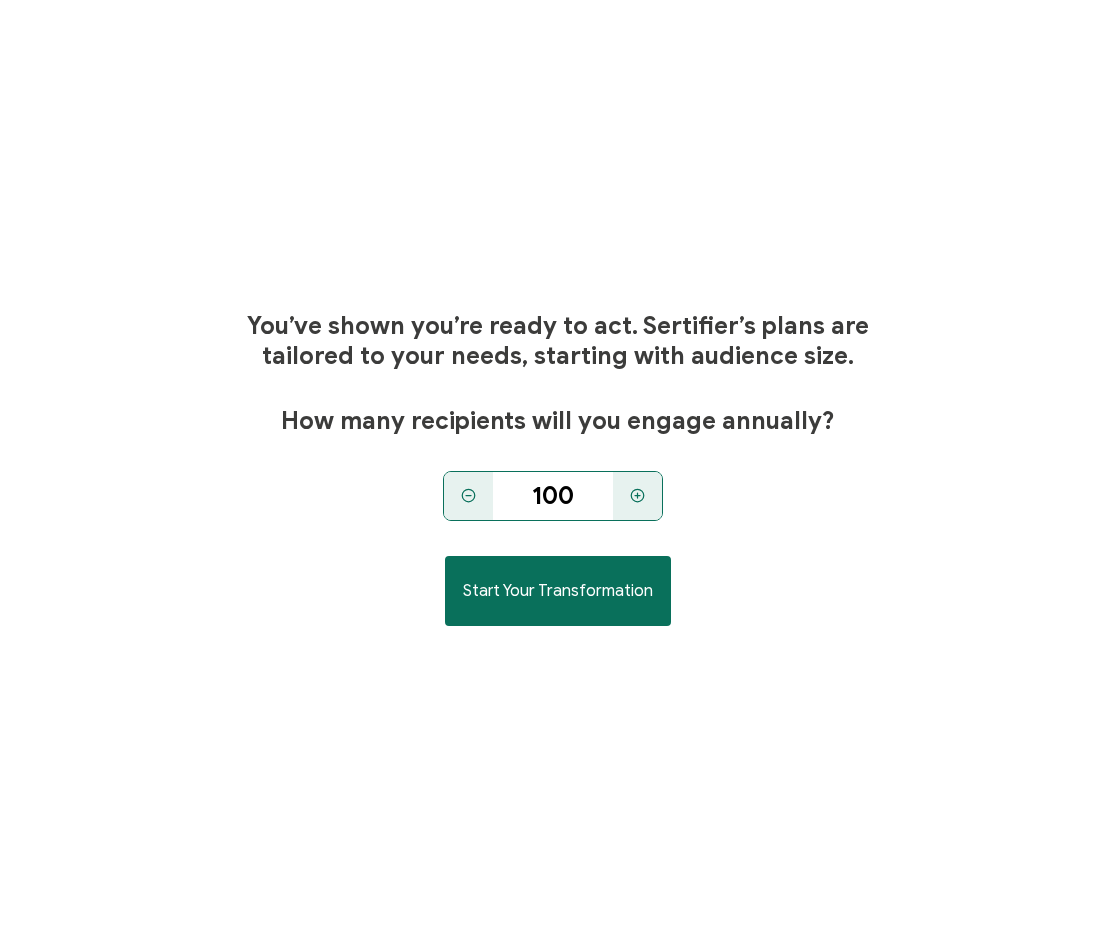 click 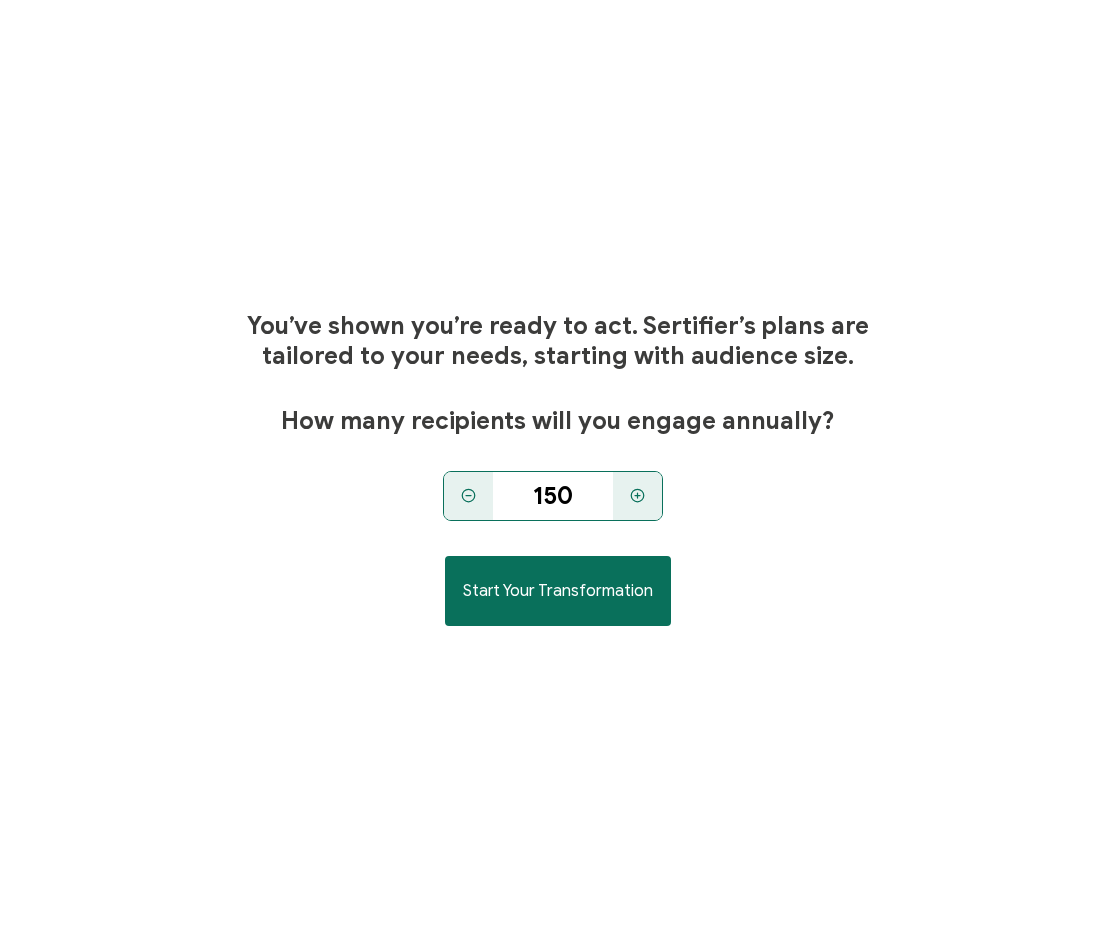 click 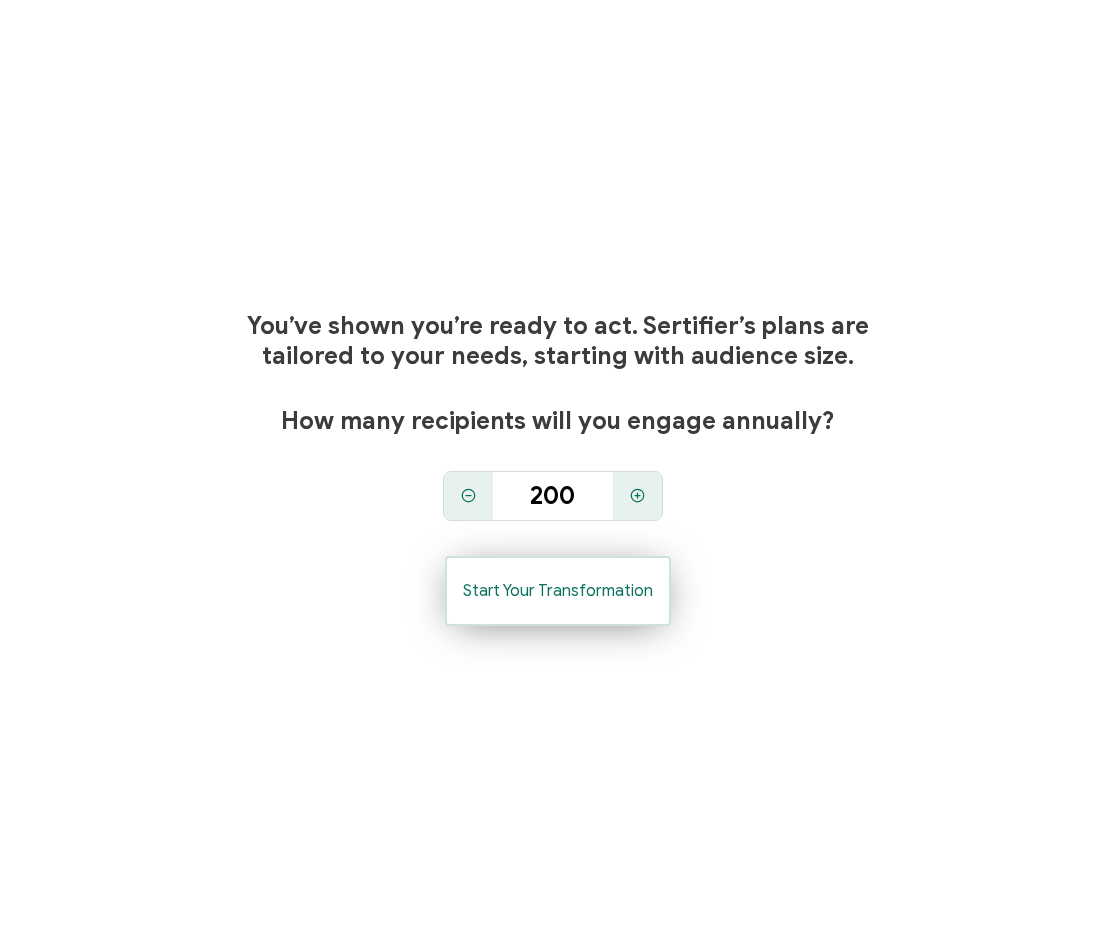 click on "Start Your Transformation" at bounding box center (558, 591) 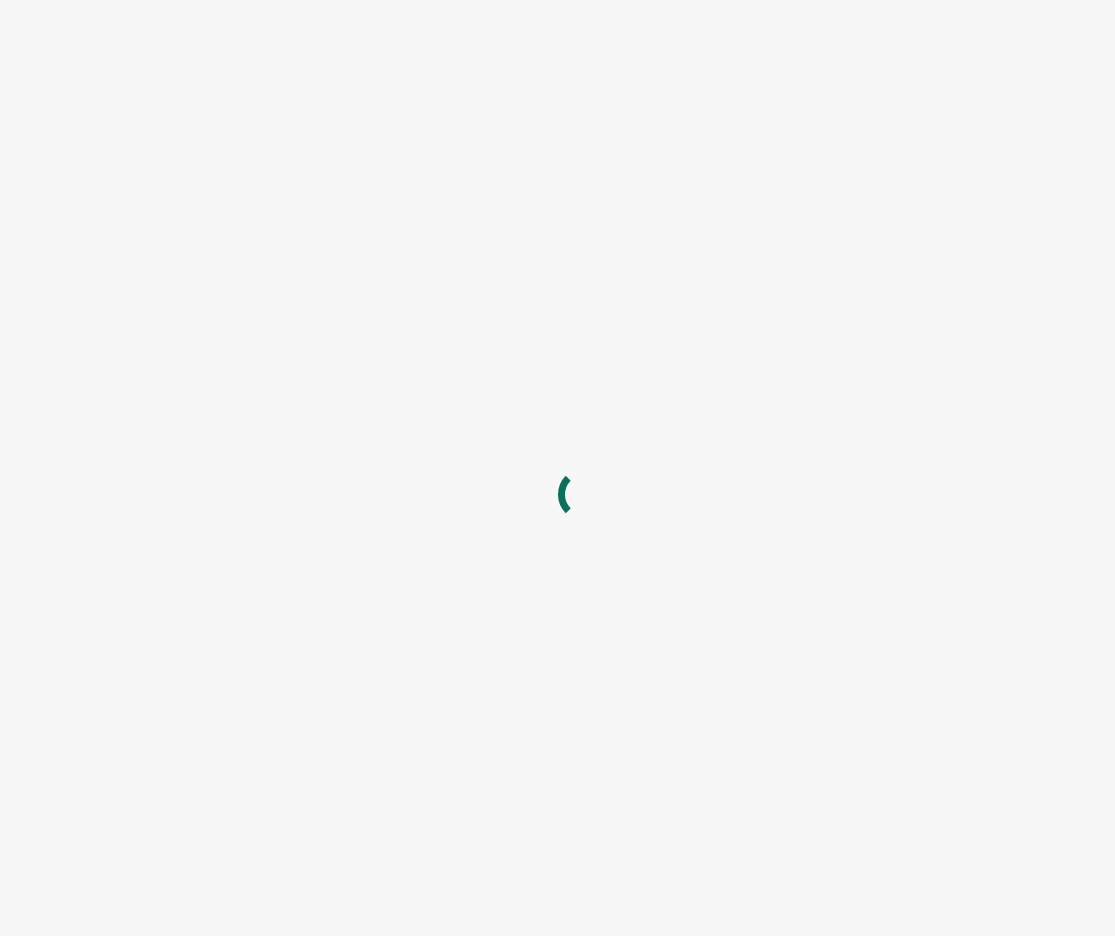 scroll, scrollTop: 0, scrollLeft: 0, axis: both 